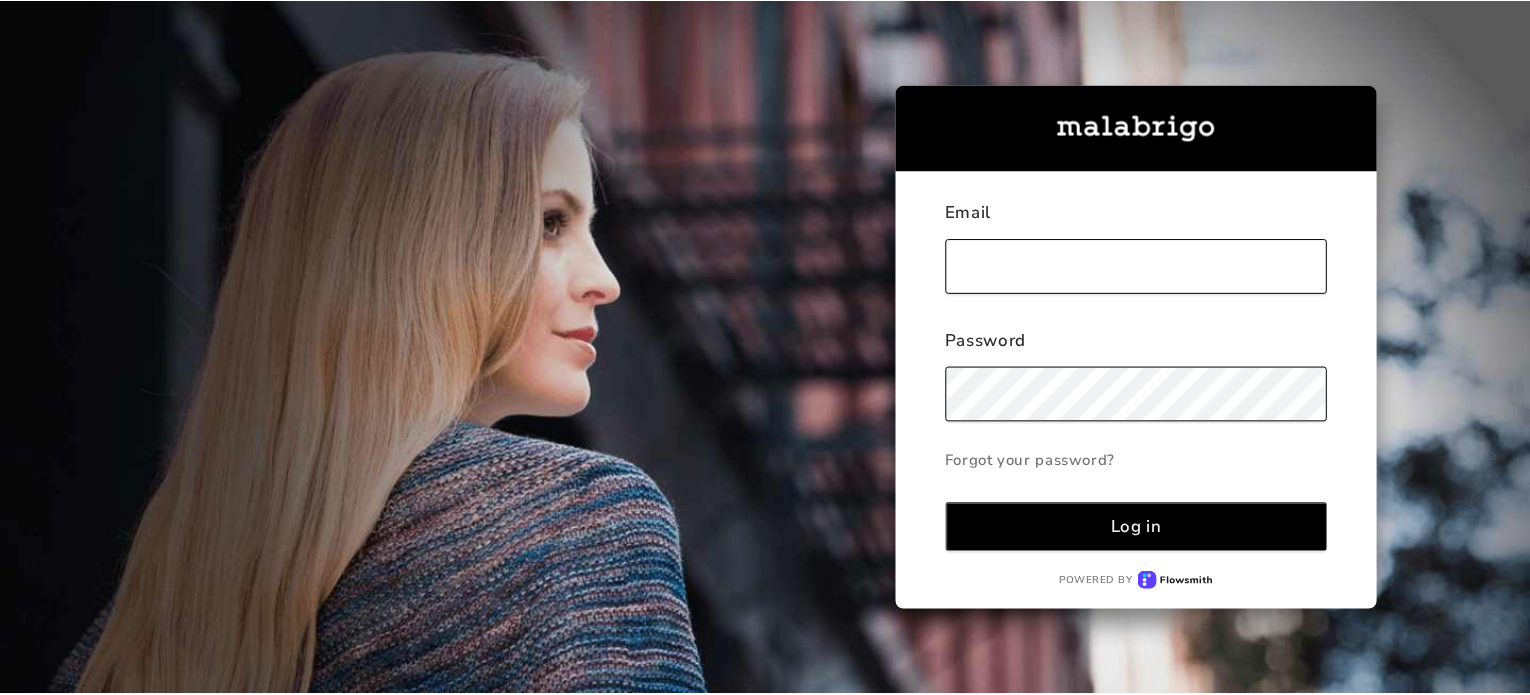 scroll, scrollTop: 0, scrollLeft: 0, axis: both 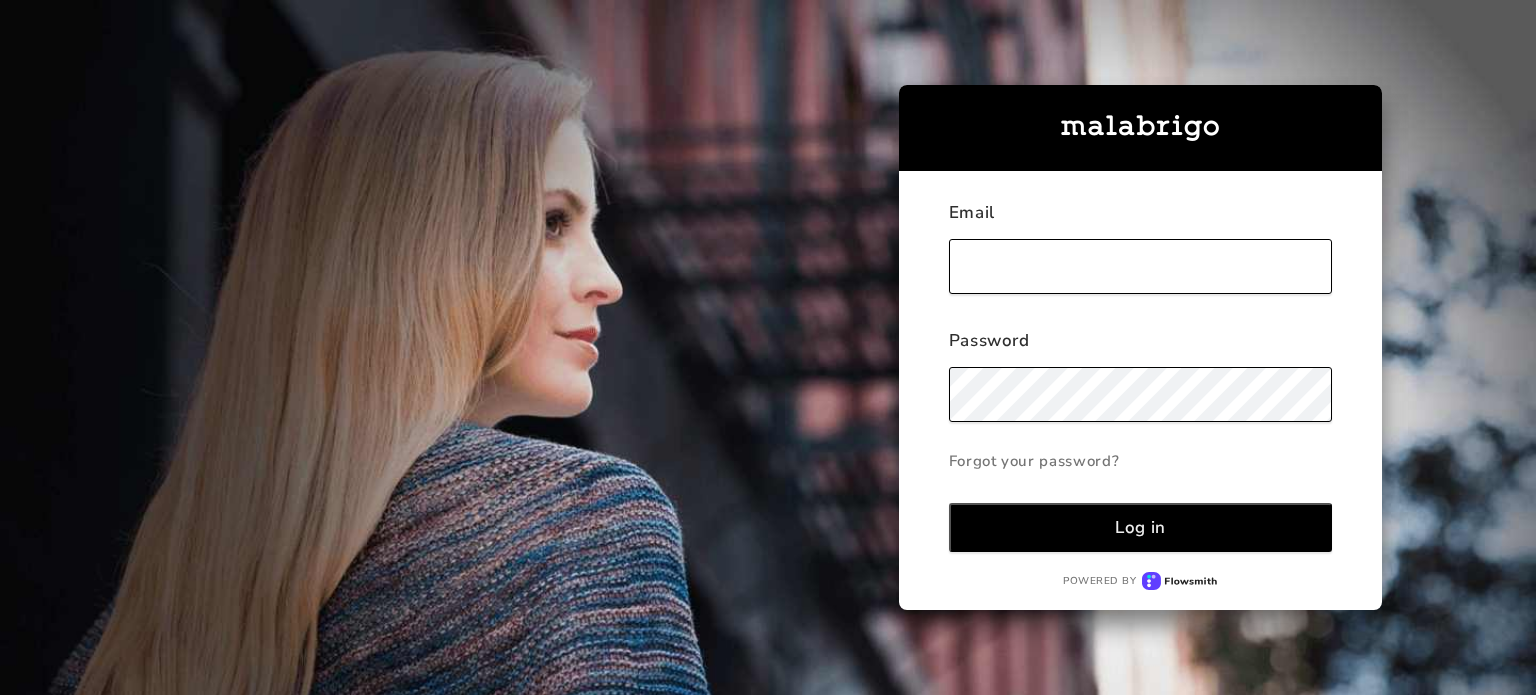 type on "[EMAIL_ADDRESS][DOMAIN_NAME]" 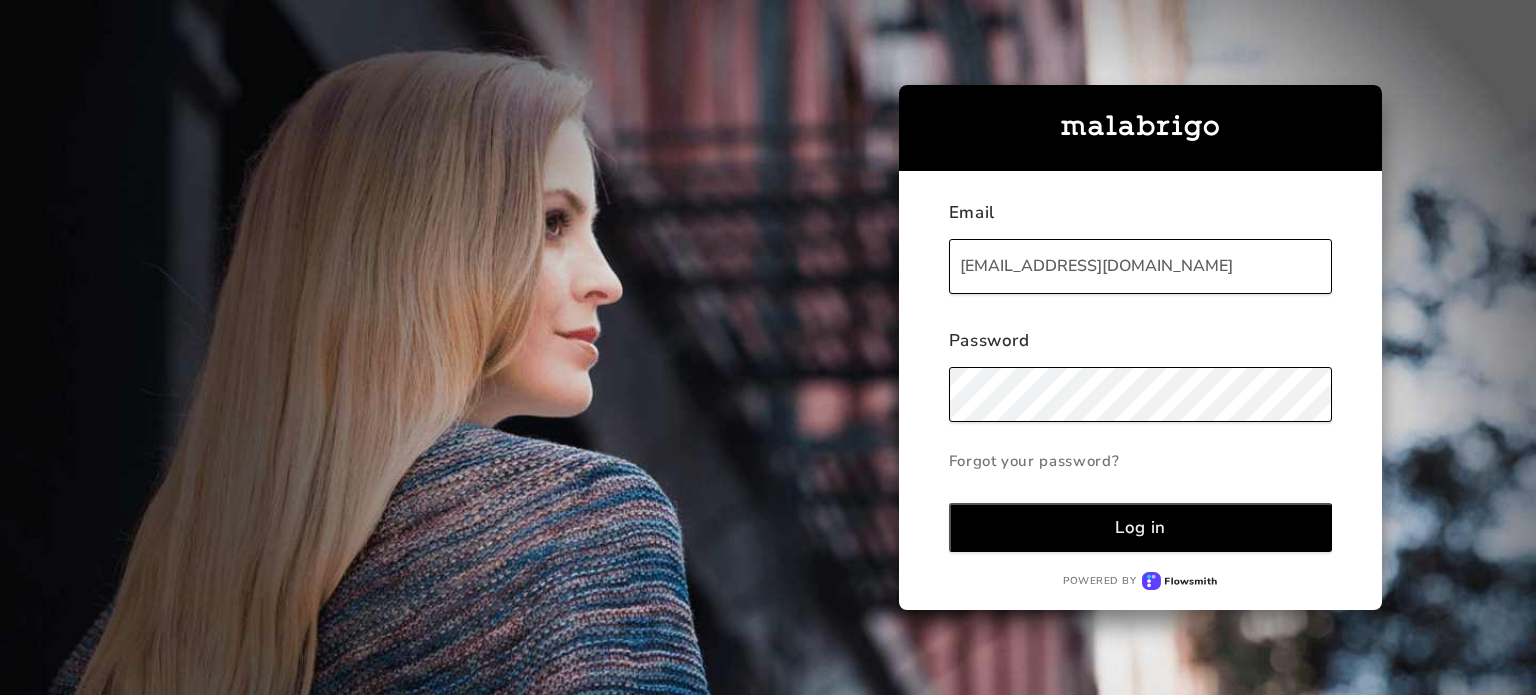 click on "Log in" at bounding box center (1140, 527) 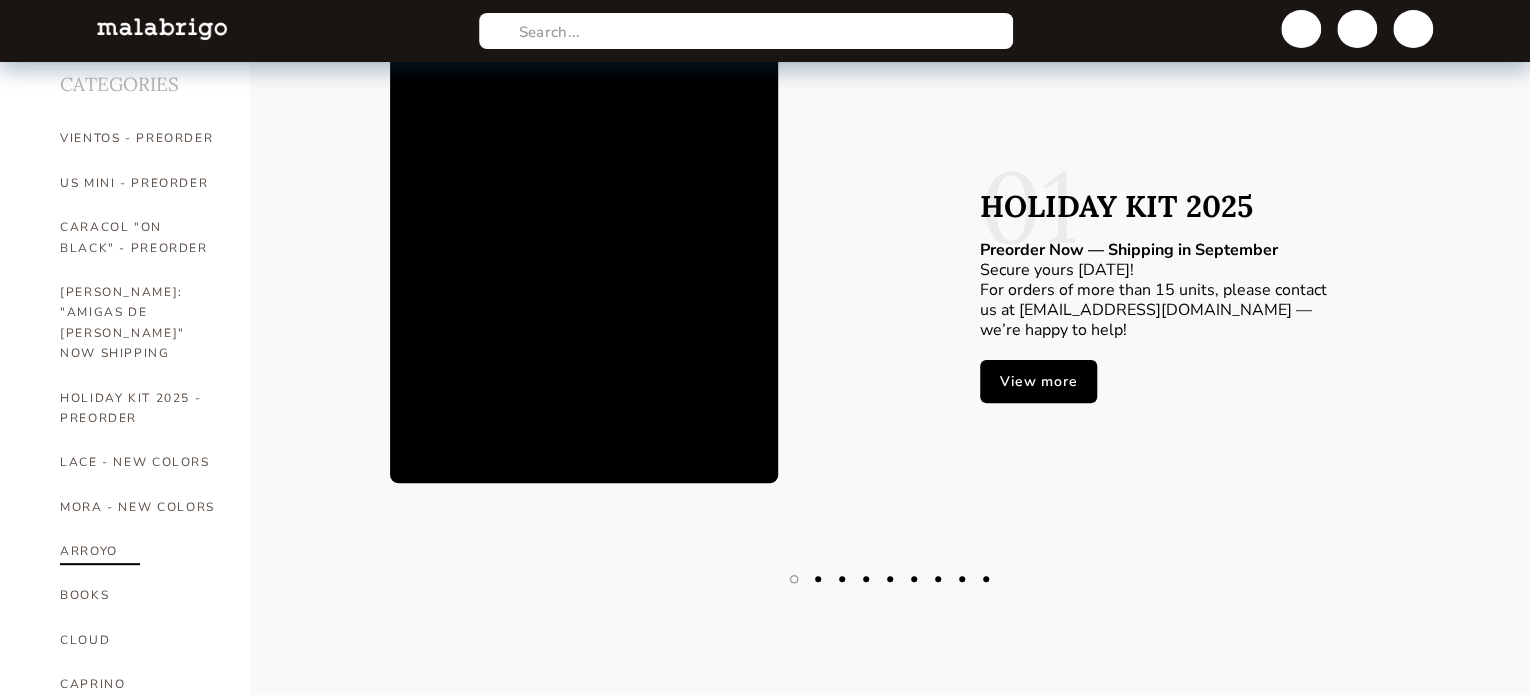 scroll, scrollTop: 310, scrollLeft: 0, axis: vertical 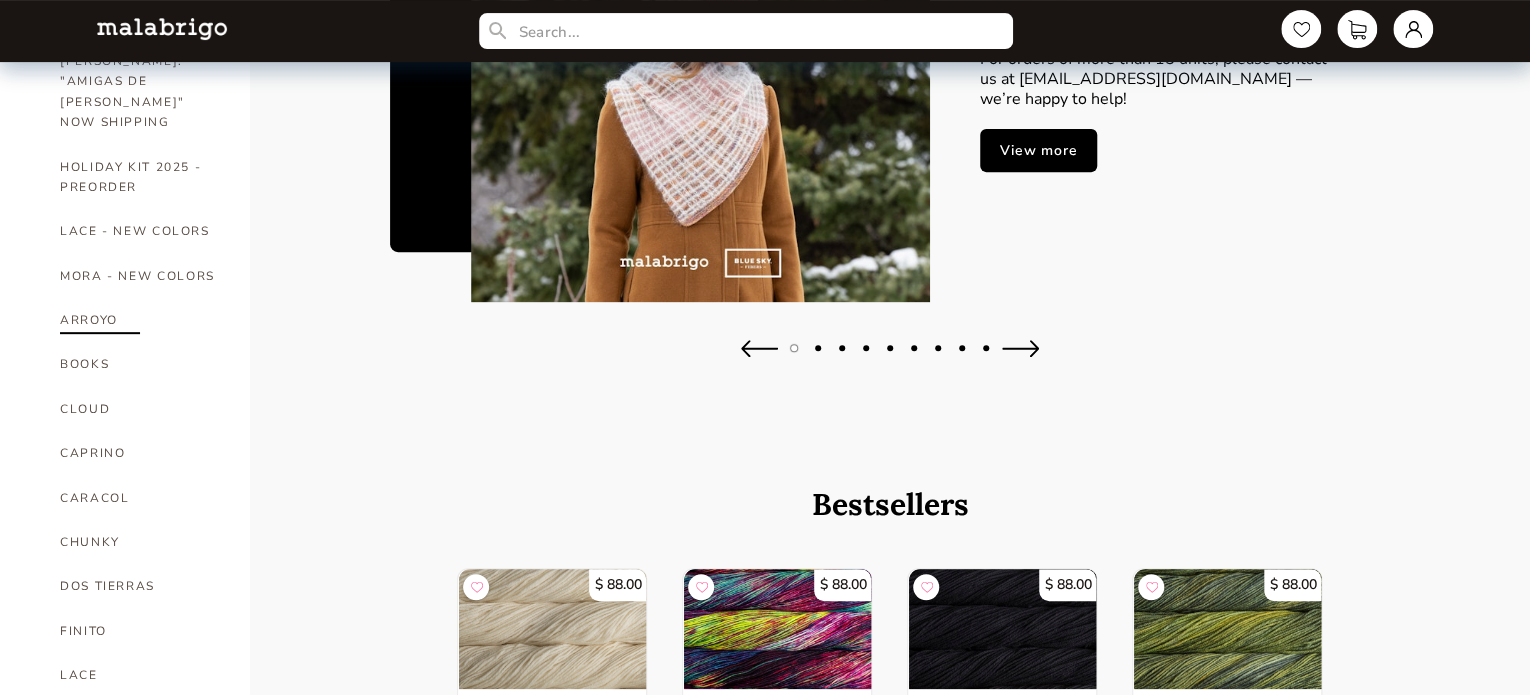 click on "ARROYO" at bounding box center [140, 320] 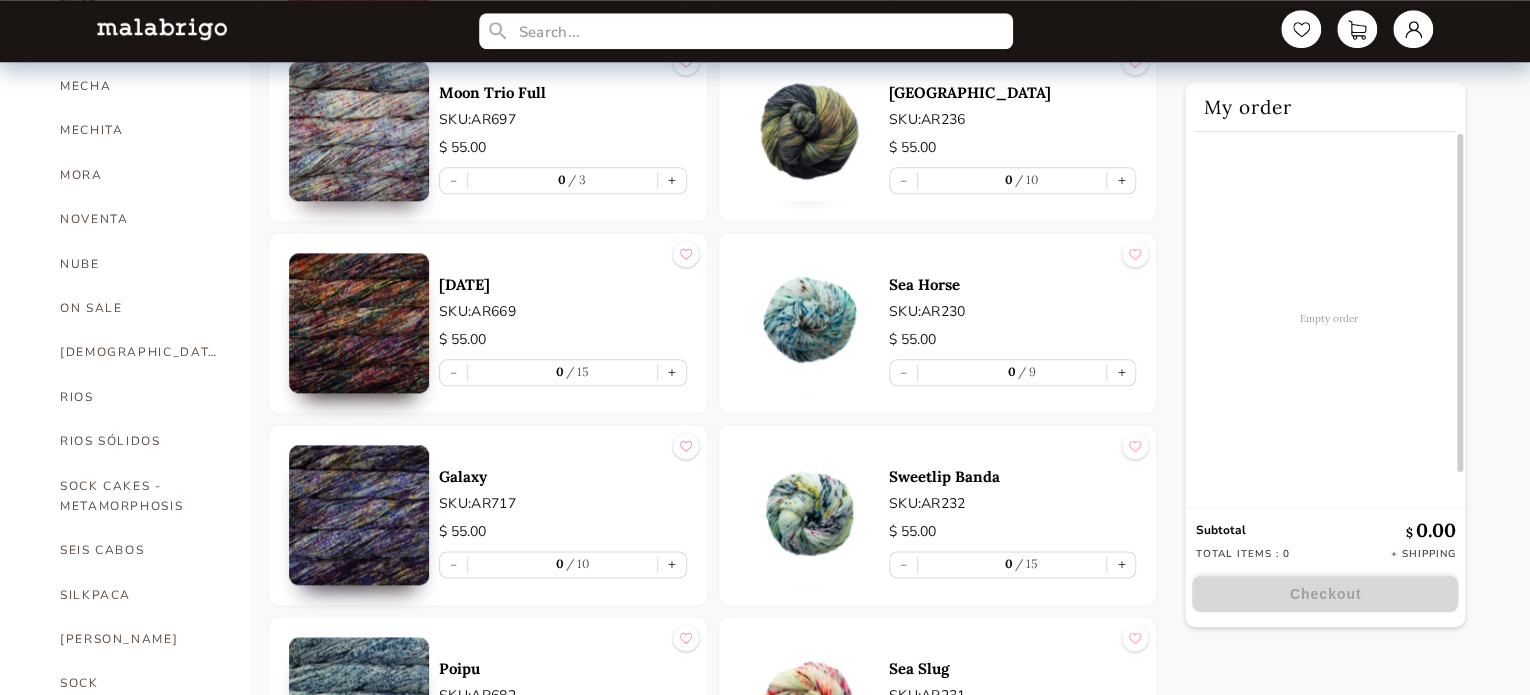 scroll, scrollTop: 1008, scrollLeft: 0, axis: vertical 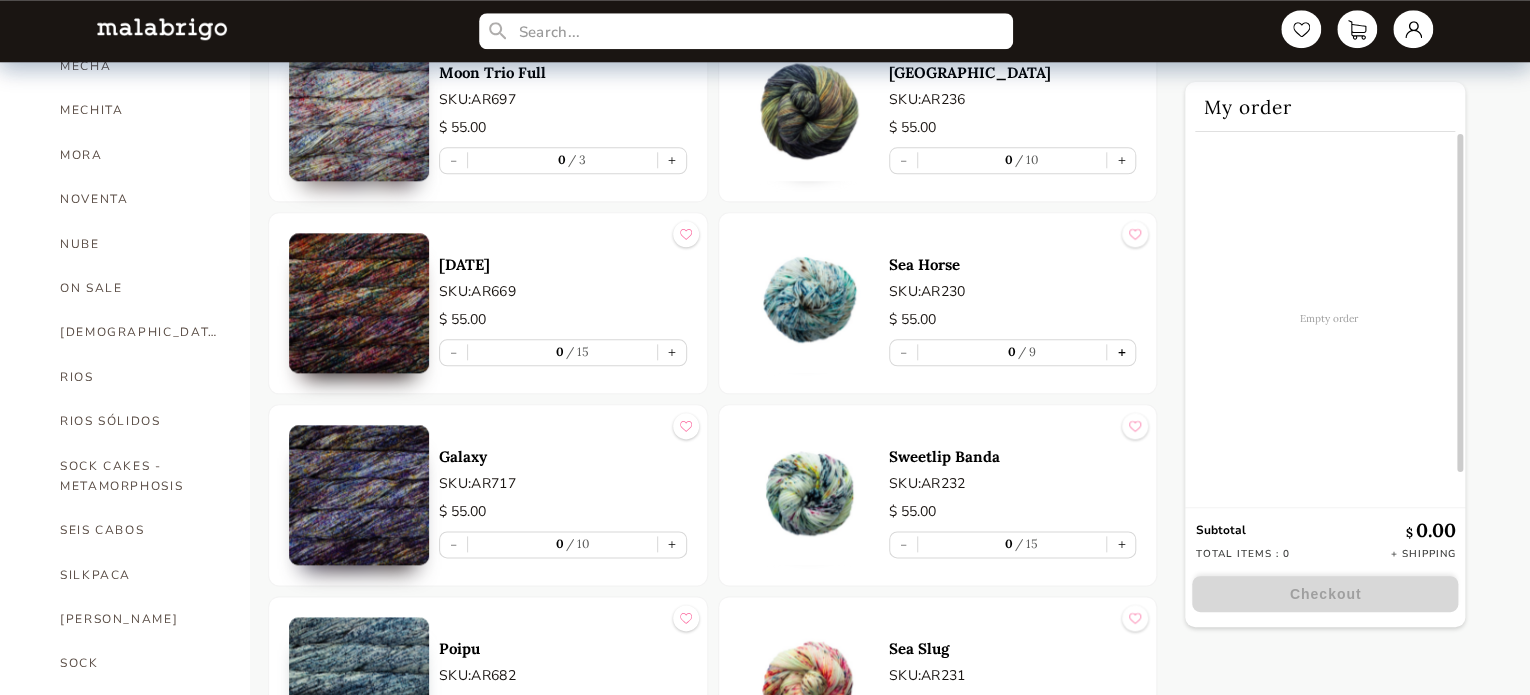 click on "+" at bounding box center [1121, 352] 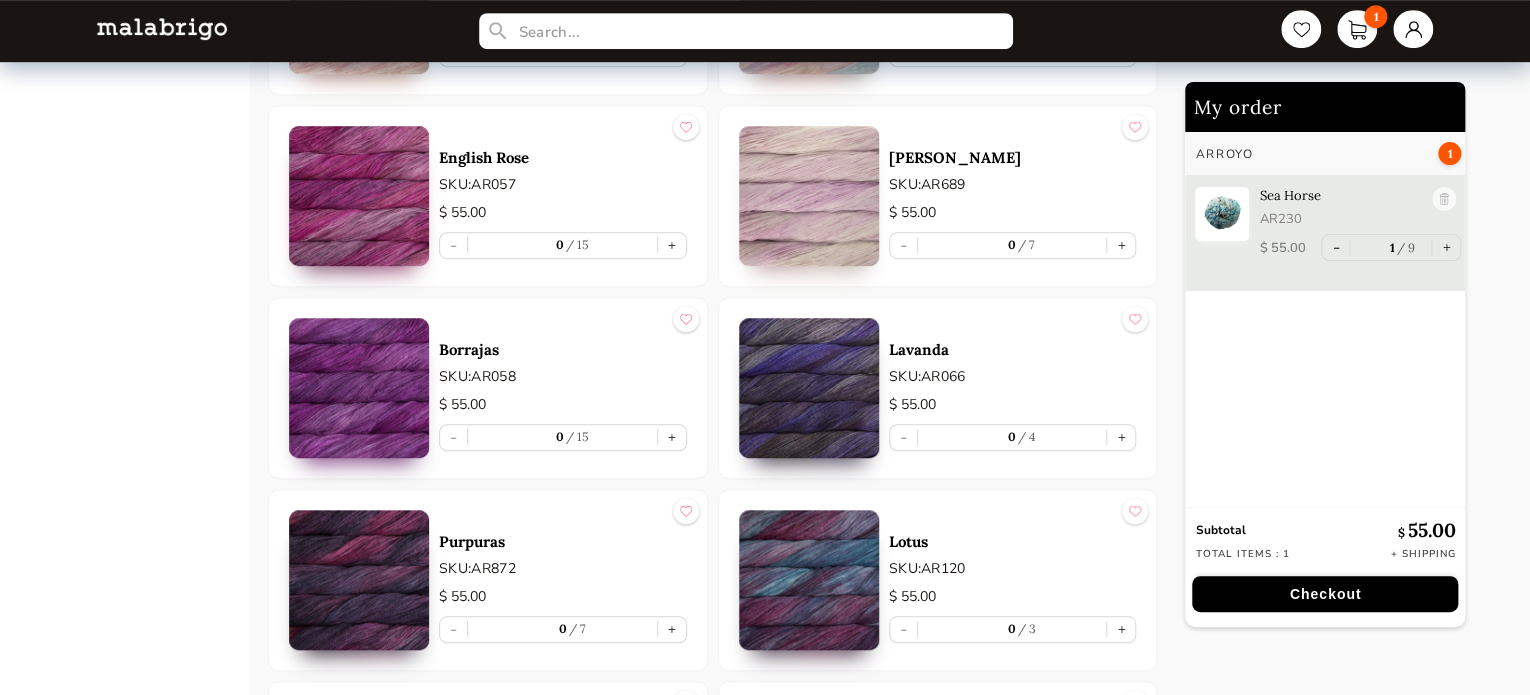 scroll, scrollTop: 4392, scrollLeft: 0, axis: vertical 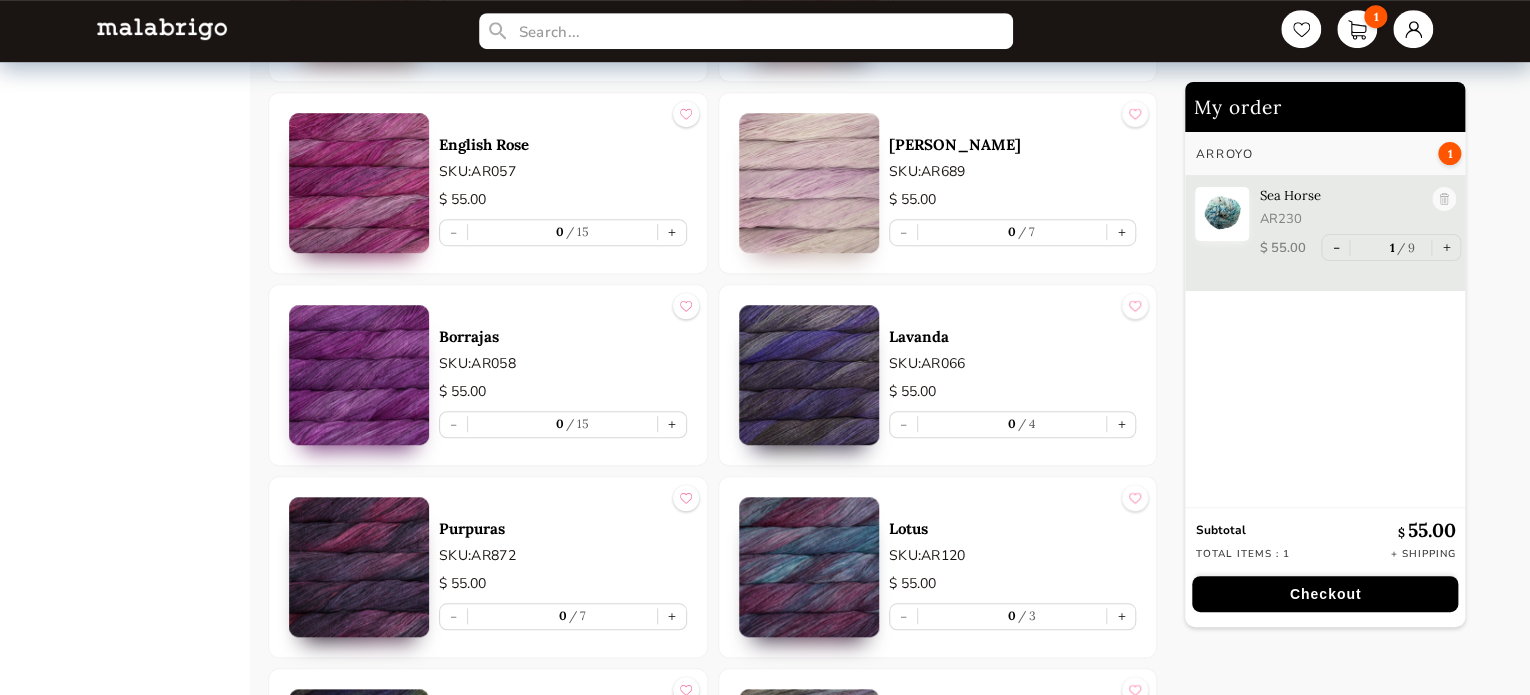 type 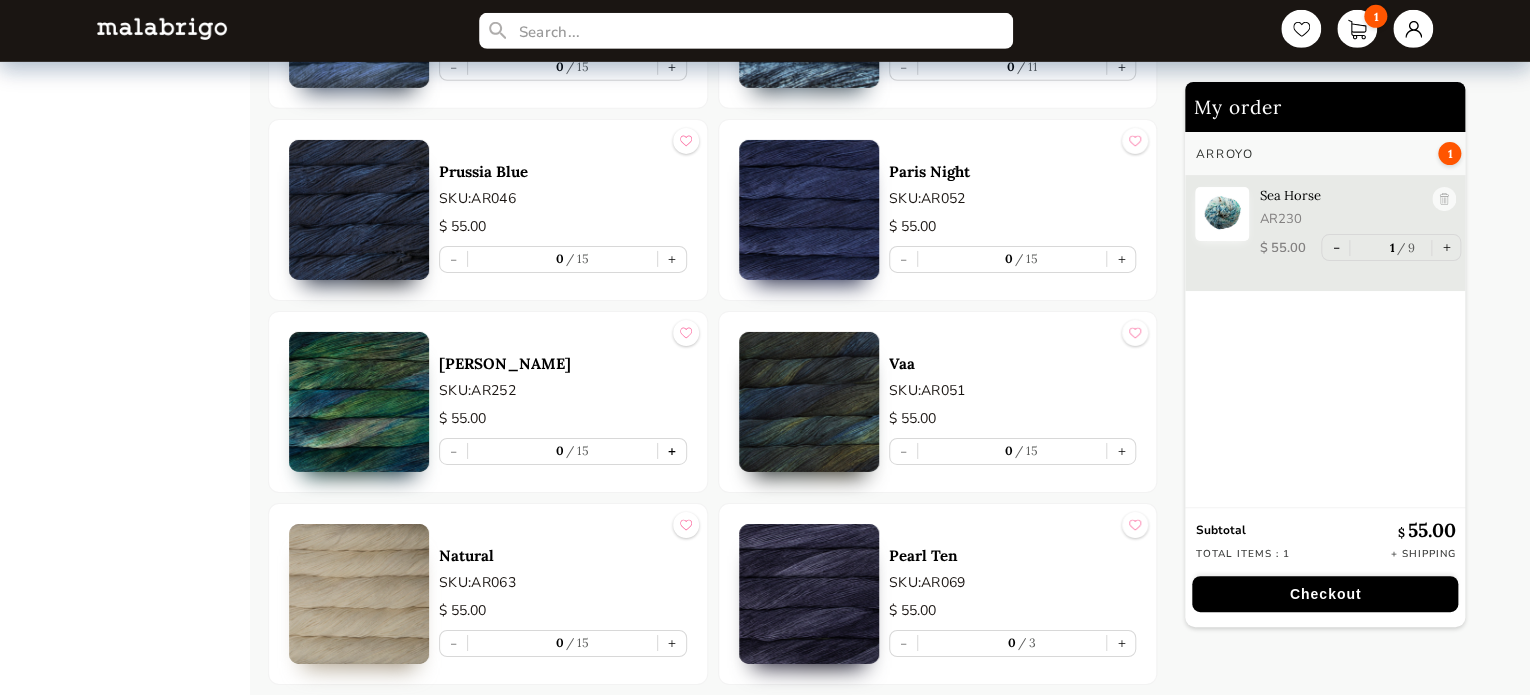 click on "+" at bounding box center [672, 451] 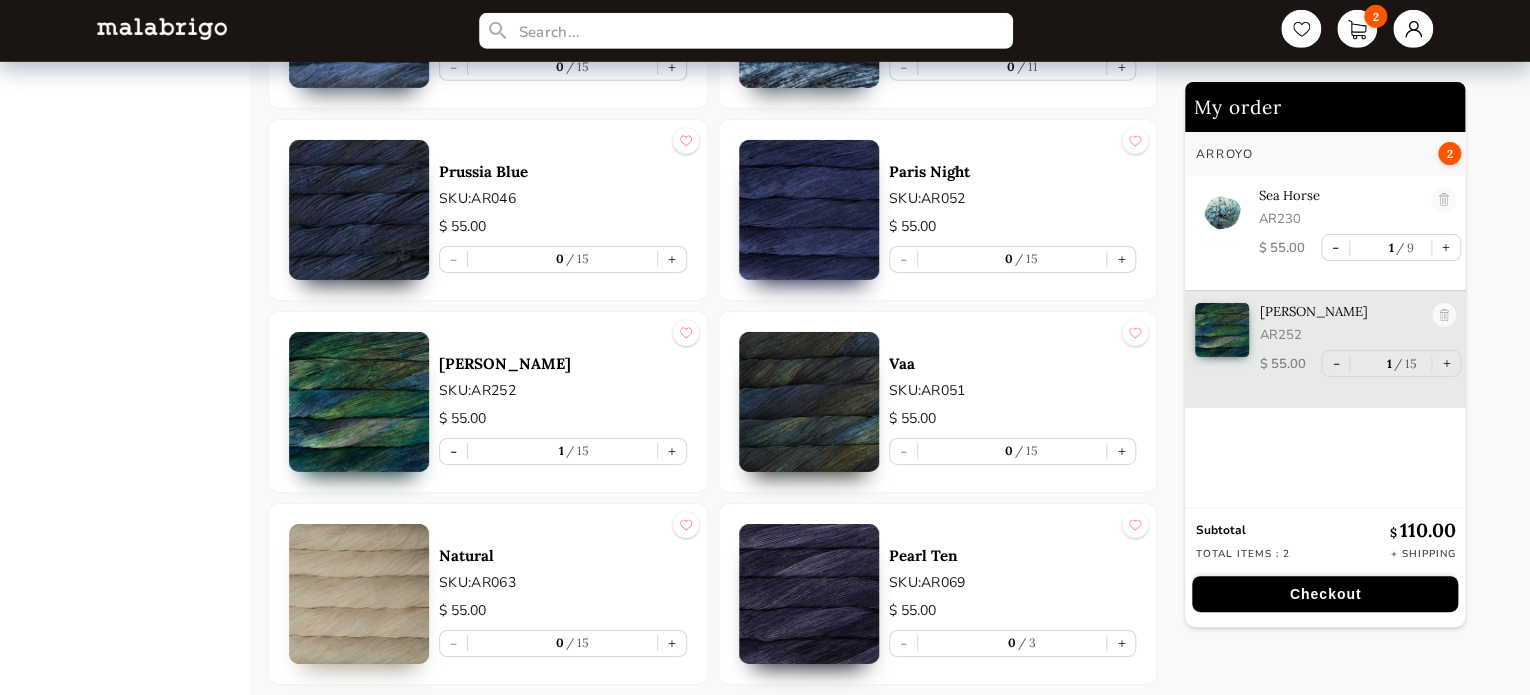click on "HOME CATEGORIES VIENTOS - PREORDER US MINI - PREORDER CARACOL "ON BLACK" - PREORDER RIOS: "AMIGAS DE ROSALINDA"  NOW SHIPPING HOLIDAY KIT 2025 - PREORDER LACE - NEW COLORS MORA - NEW COLORS ARROYO BOOKS CLOUD CAPRINO CARACOL CHUNKY DOS TIERRAS FINITO LACE MOHAIR MECHA MECHITA MORA NOVENTA NUBE ON SALE RASTA RIOS RIOS SÓLIDOS SOCK CAKES - METAMORPHOSIS SEIS CABOS SILKPACA SILKY MERINO SOCK SUSURRO TOTES ULTIMATE SOCK VERANO WASHTED WORSTED" at bounding box center (150, -2361) 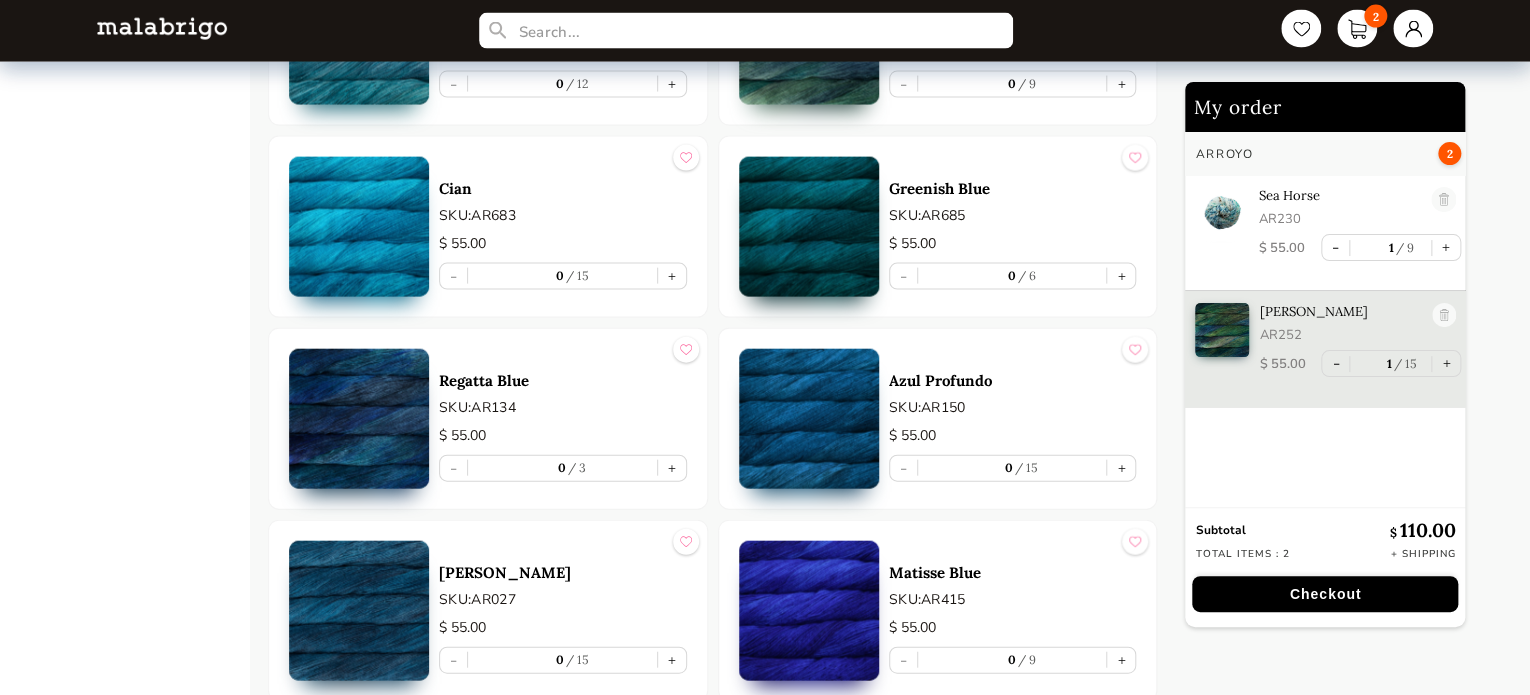 scroll, scrollTop: 137, scrollLeft: 0, axis: vertical 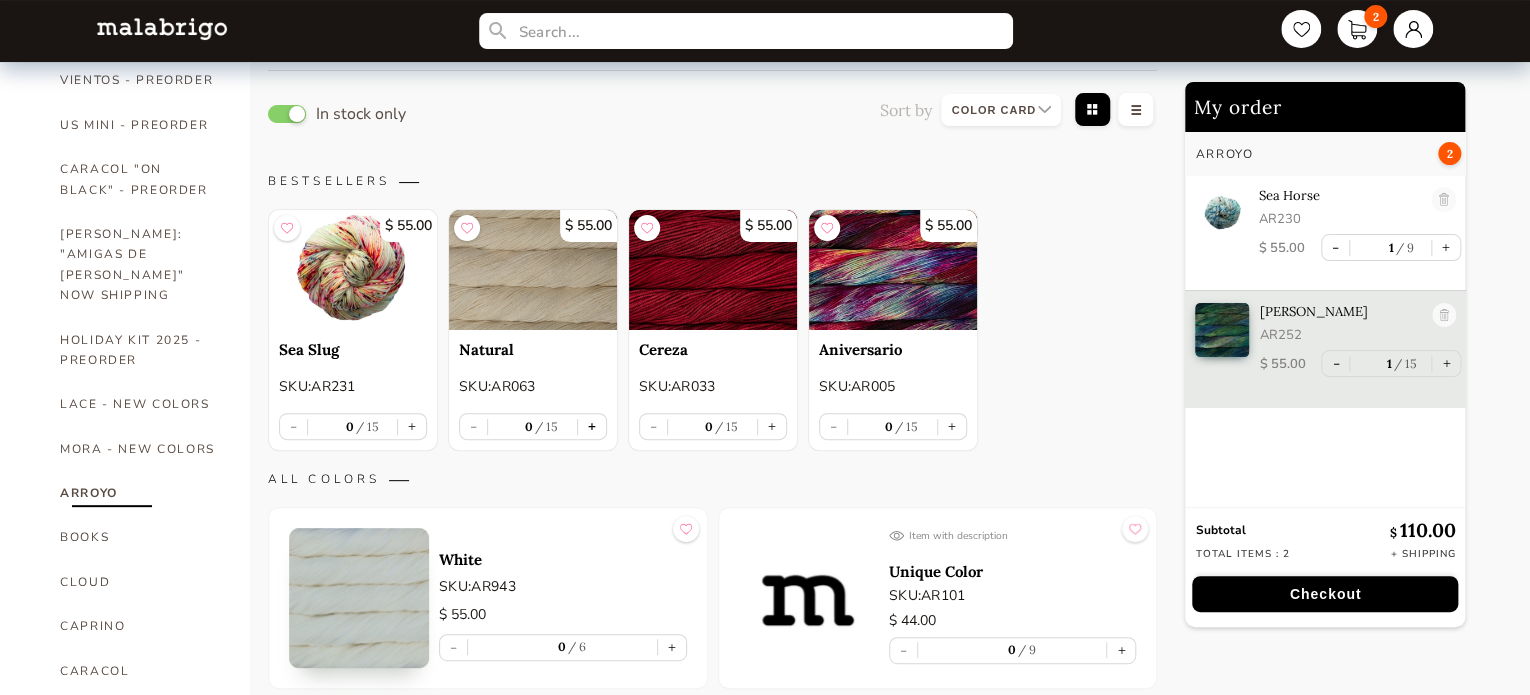 click on "+" at bounding box center (592, 426) 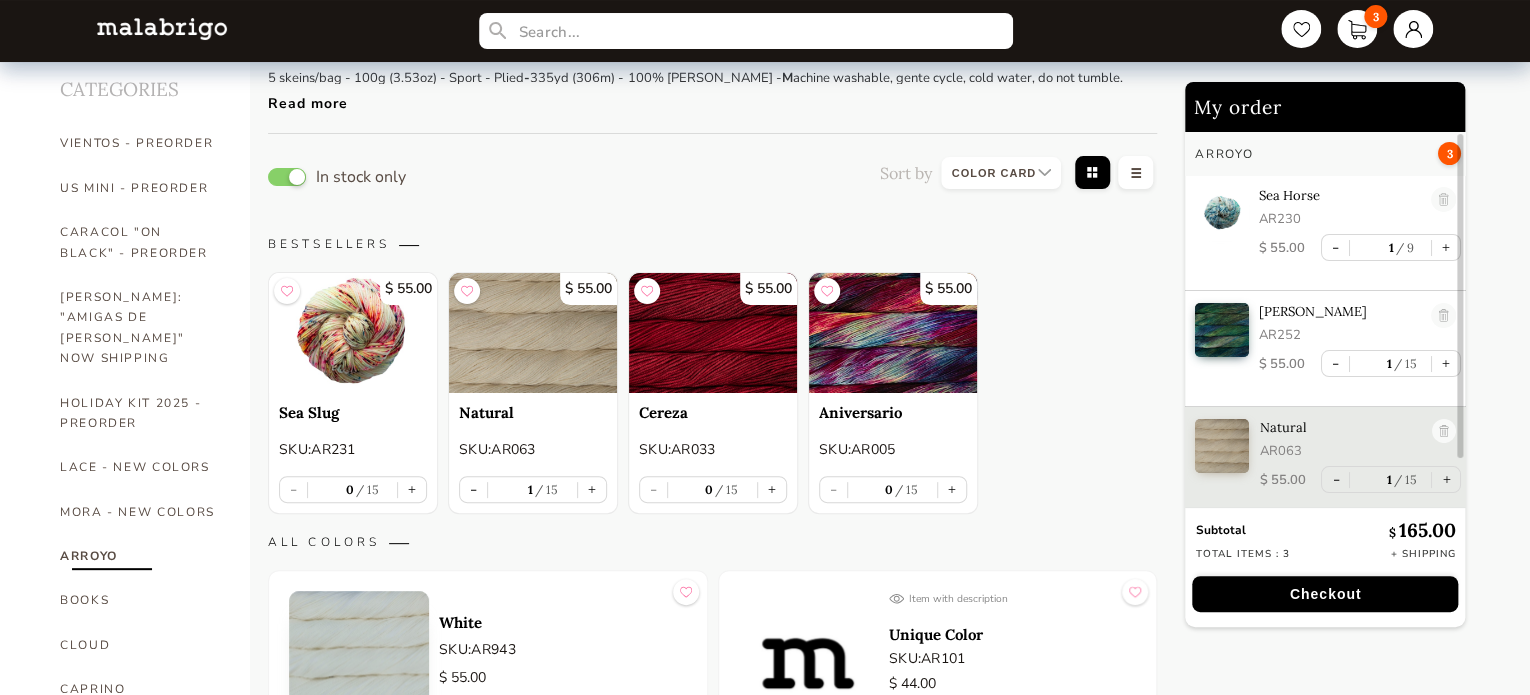 scroll, scrollTop: 0, scrollLeft: 0, axis: both 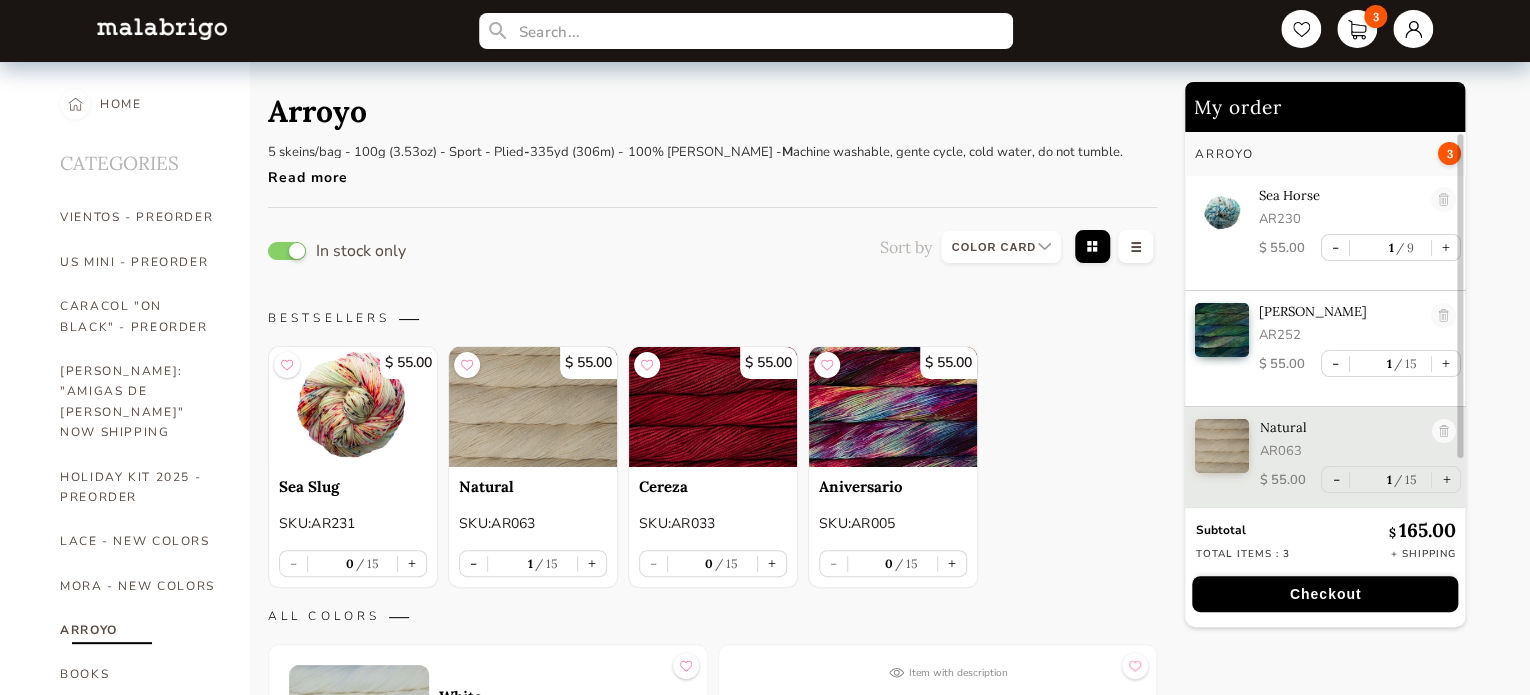 type 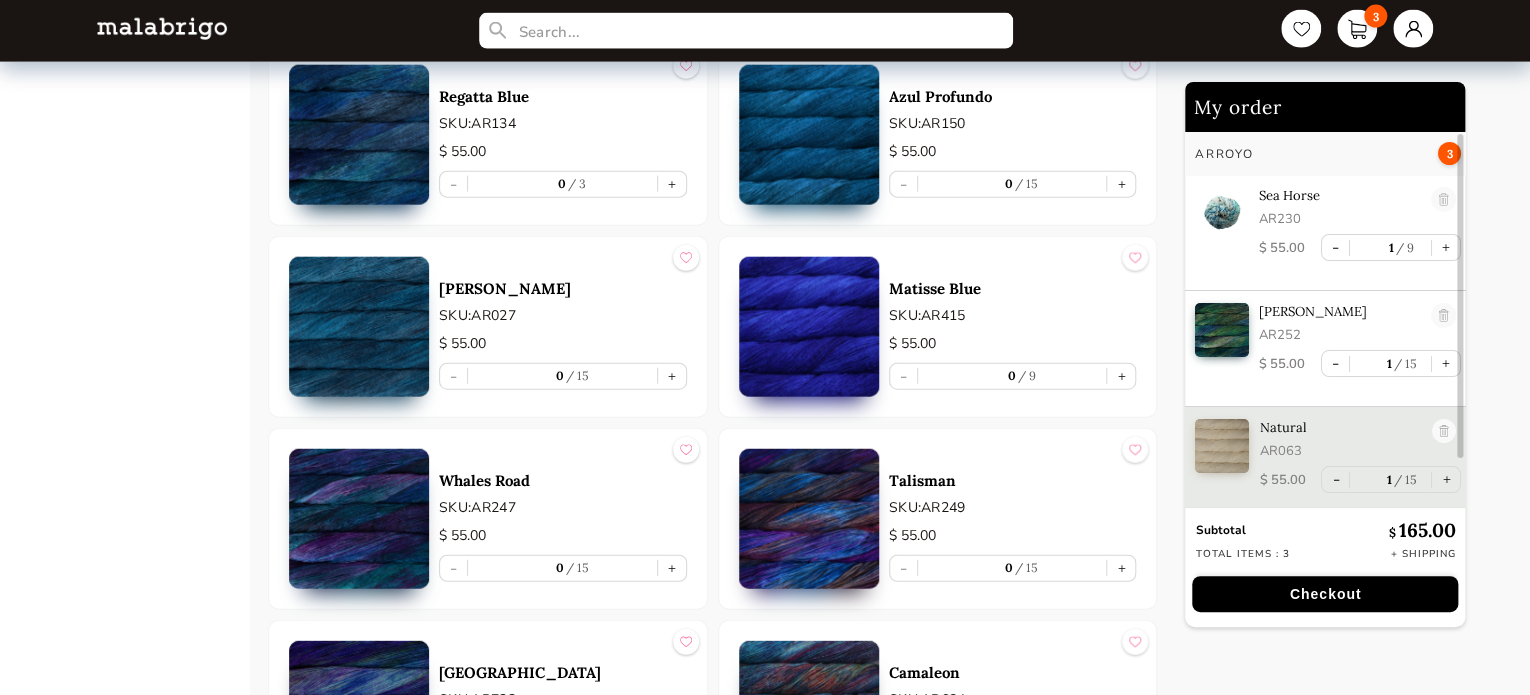 scroll, scrollTop: 6092, scrollLeft: 0, axis: vertical 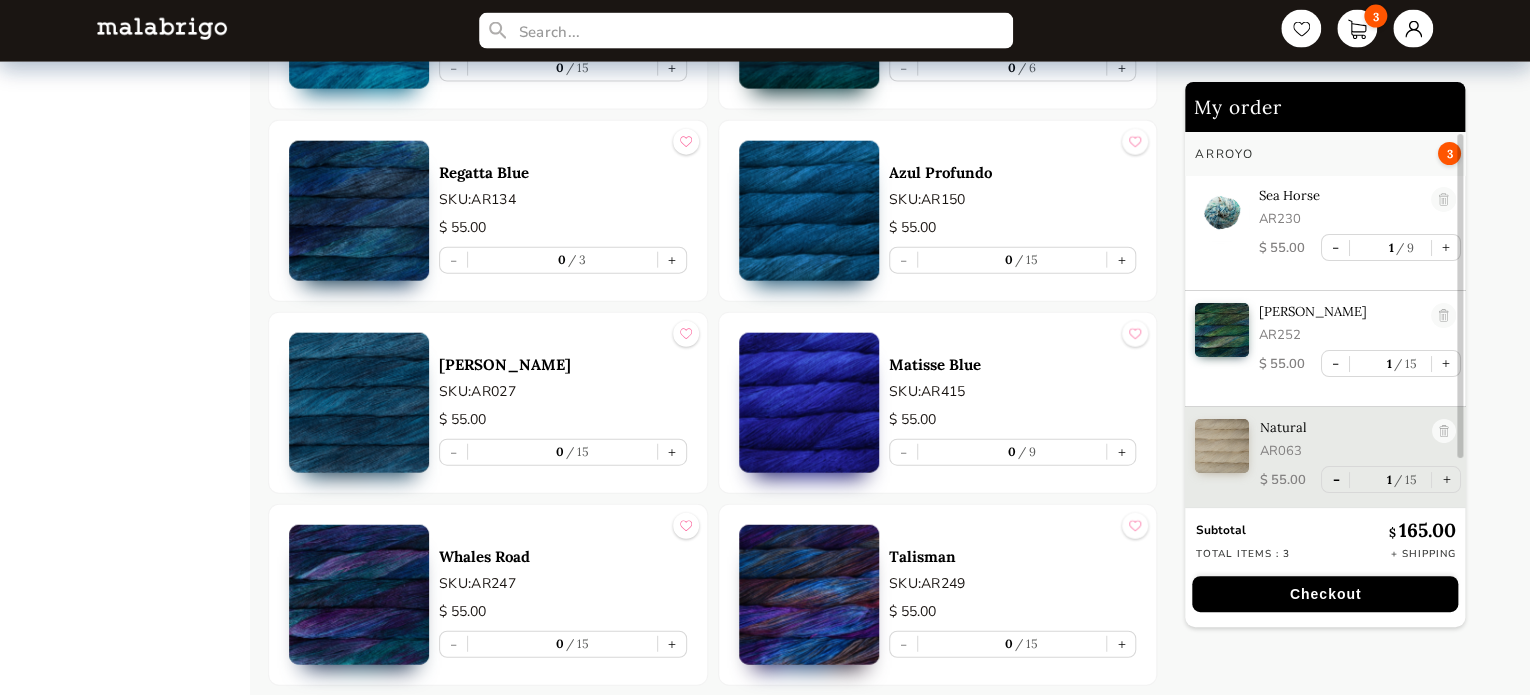 click on "-" at bounding box center (1335, 479) 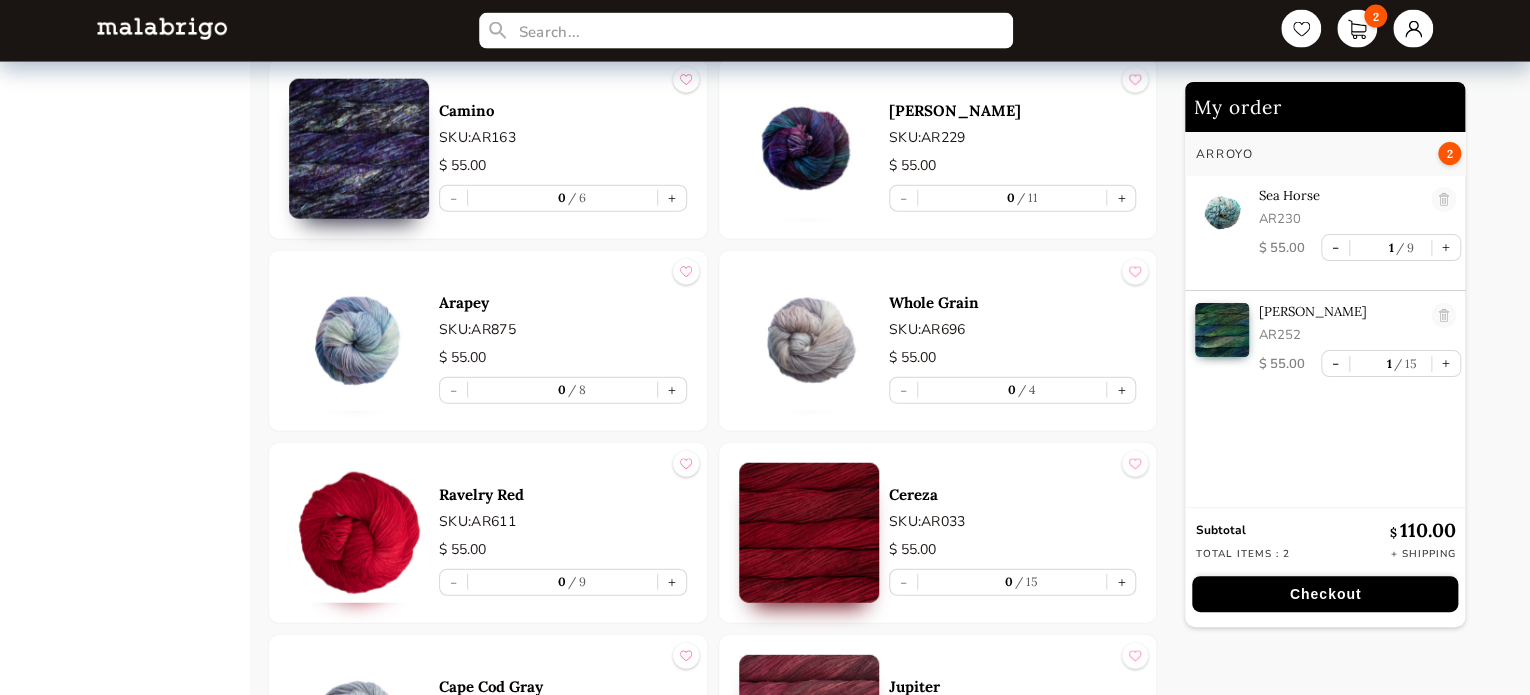 scroll, scrollTop: 2315, scrollLeft: 0, axis: vertical 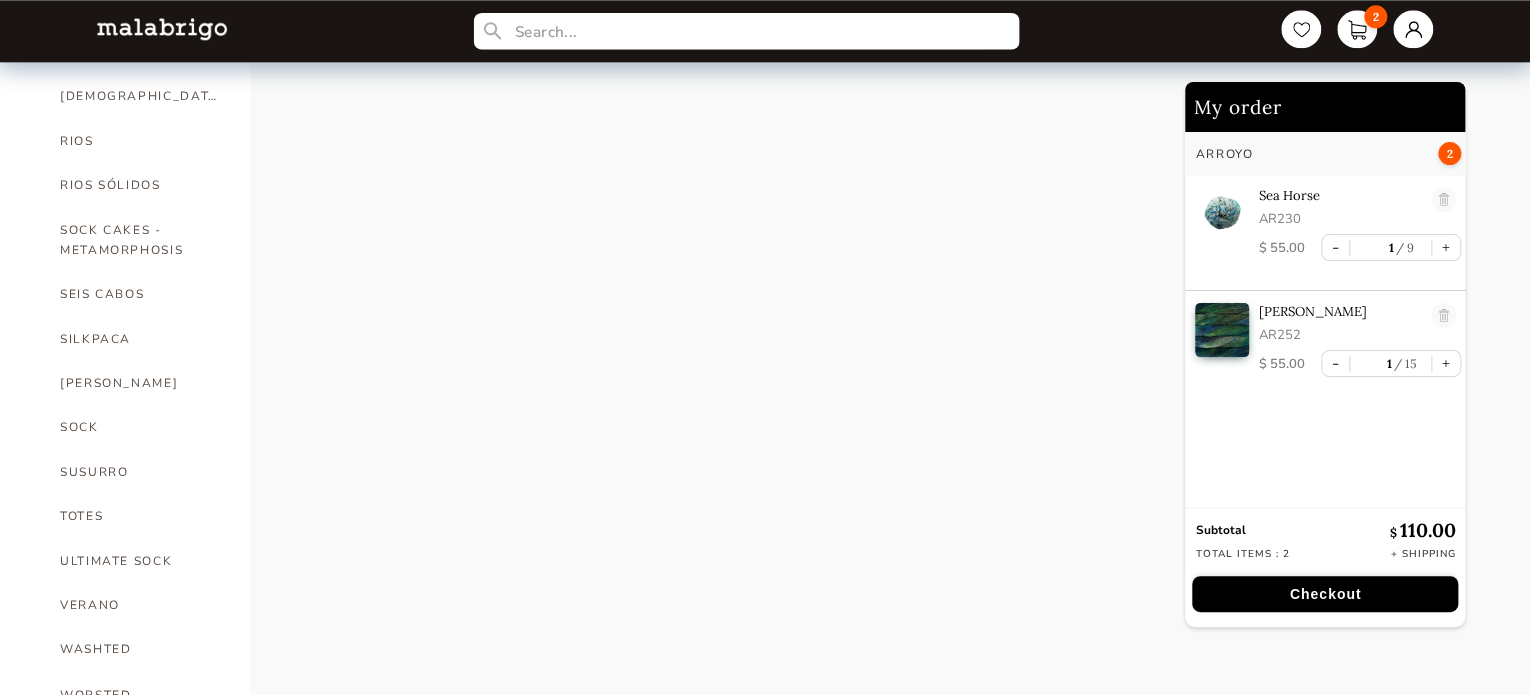 click at bounding box center [745, 31] 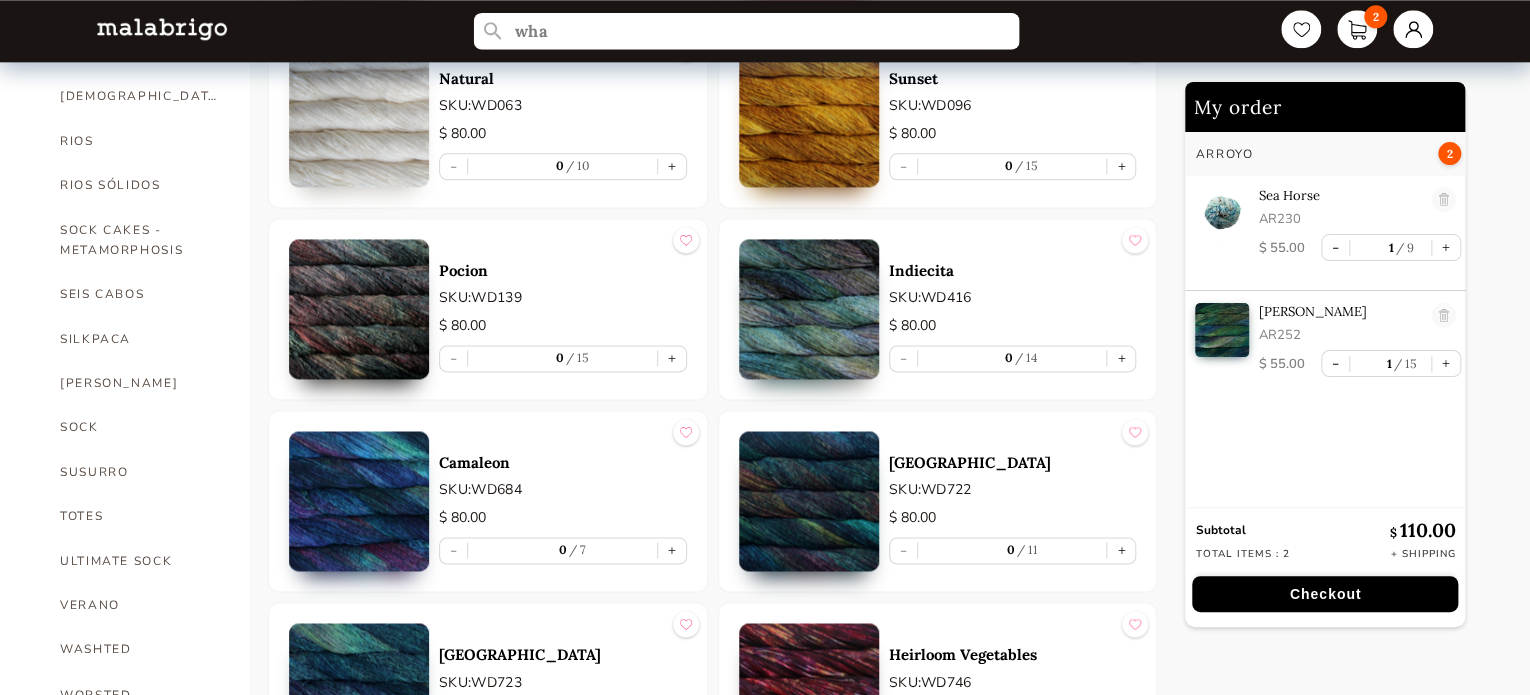 scroll, scrollTop: 2315, scrollLeft: 0, axis: vertical 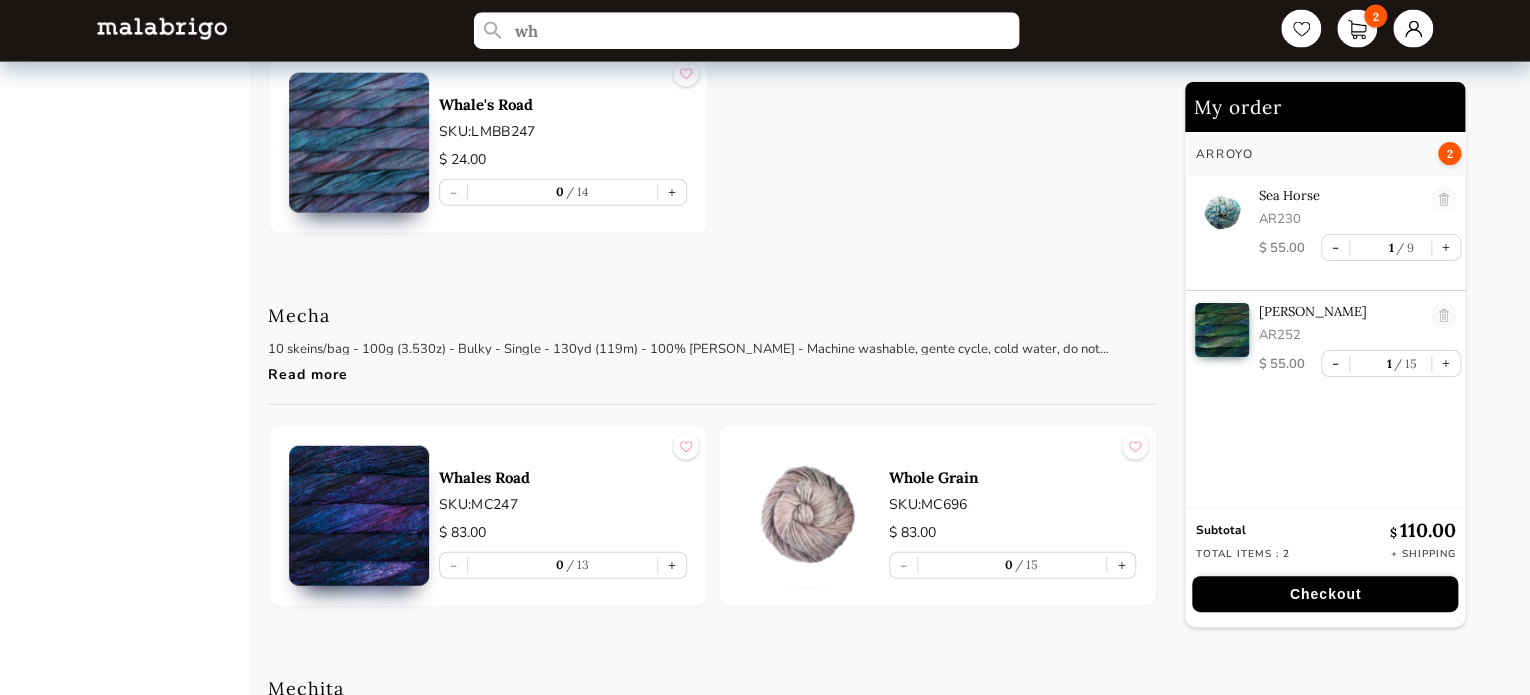 type on "w" 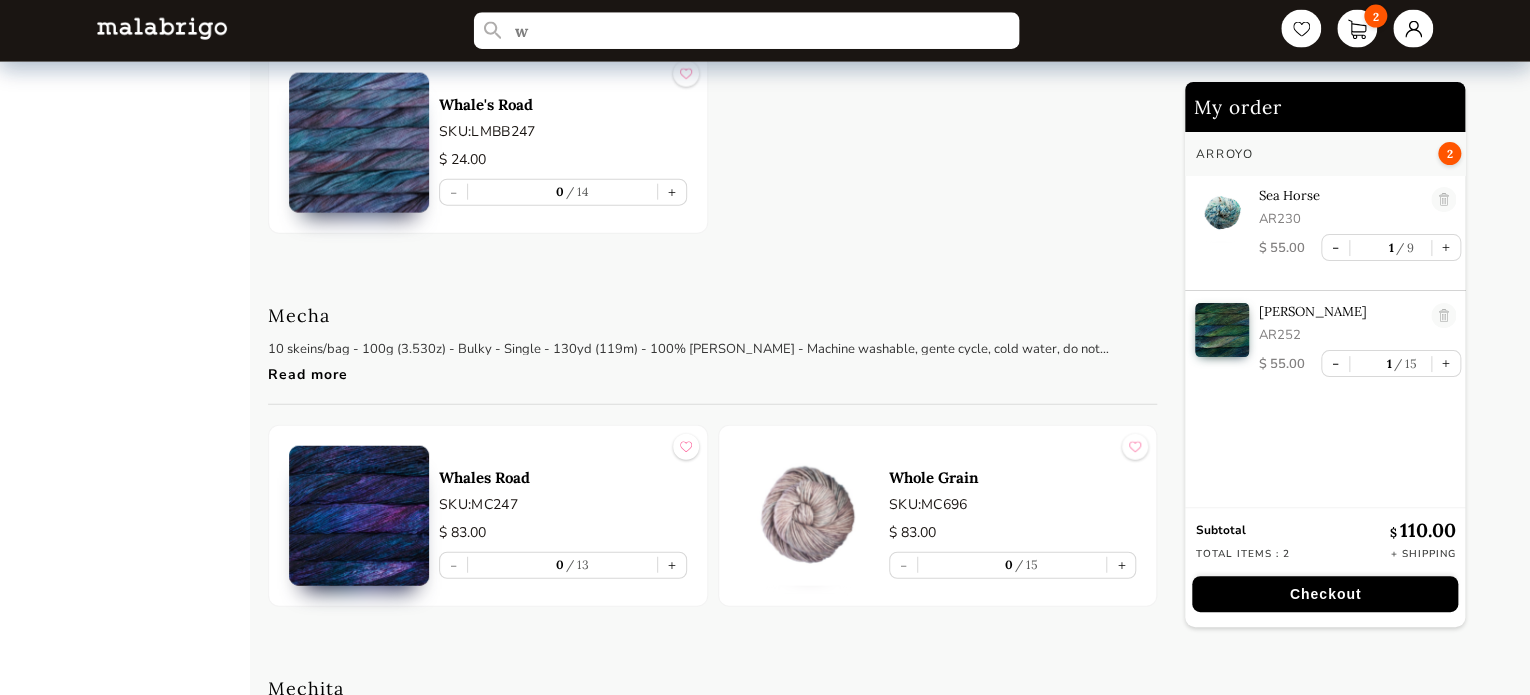 type 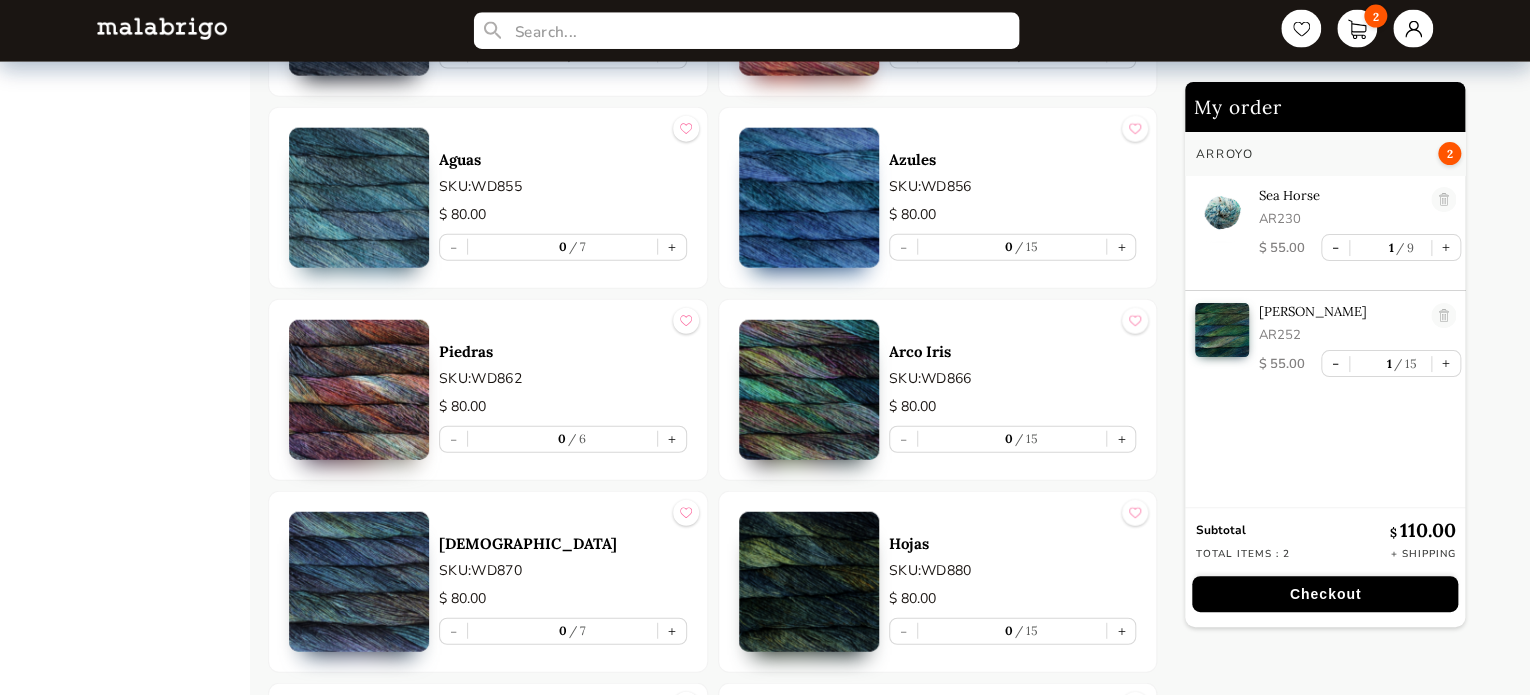 scroll, scrollTop: 1244, scrollLeft: 0, axis: vertical 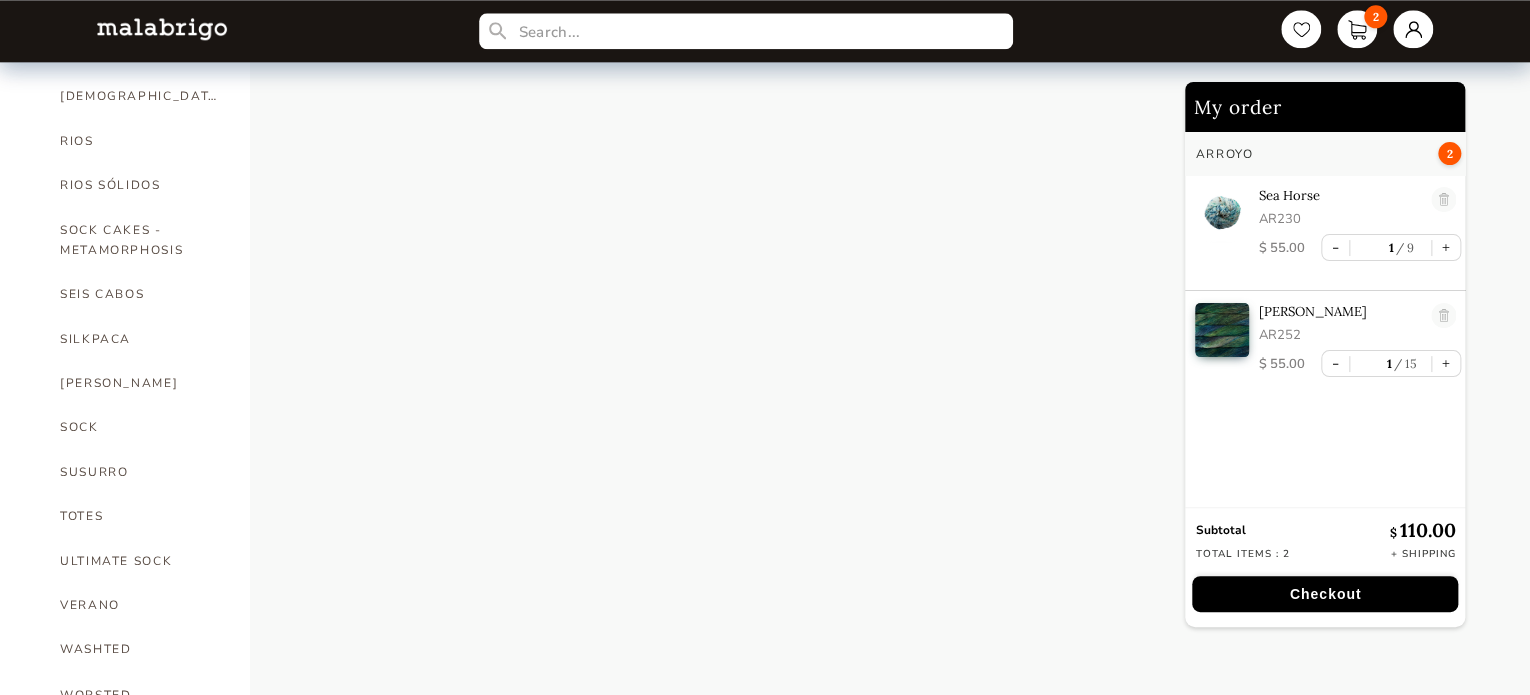 click on "HOME CATEGORIES VIENTOS - PREORDER US MINI - PREORDER CARACOL "ON BLACK" - PREORDER RIOS: "AMIGAS DE ROSALINDA"  NOW SHIPPING HOLIDAY KIT 2025 - PREORDER LACE - NEW COLORS MORA - NEW COLORS ARROYO BOOKS CLOUD CAPRINO CARACOL CHUNKY DOS TIERRAS FINITO LACE MOHAIR MECHA MECHITA MORA NOVENTA NUBE ON SALE RASTA RIOS RIOS SÓLIDOS SOCK CAKES - METAMORPHOSIS SEIS CABOS SILKPACA SILKY MERINO SOCK SUSURRO TOTES ULTIMATE SOCK VERANO WASHTED WORSTED What are you looking for? Type something to search. Powered by My order Arroyo 2 Sea Horse AR230 $   55.00 - 1 9 + Wabi Sabi AR252 $   55.00 - 1 15 + Subtotal $   110.00 Total items : 2 + Shipping Checkout" at bounding box center (765, -233) 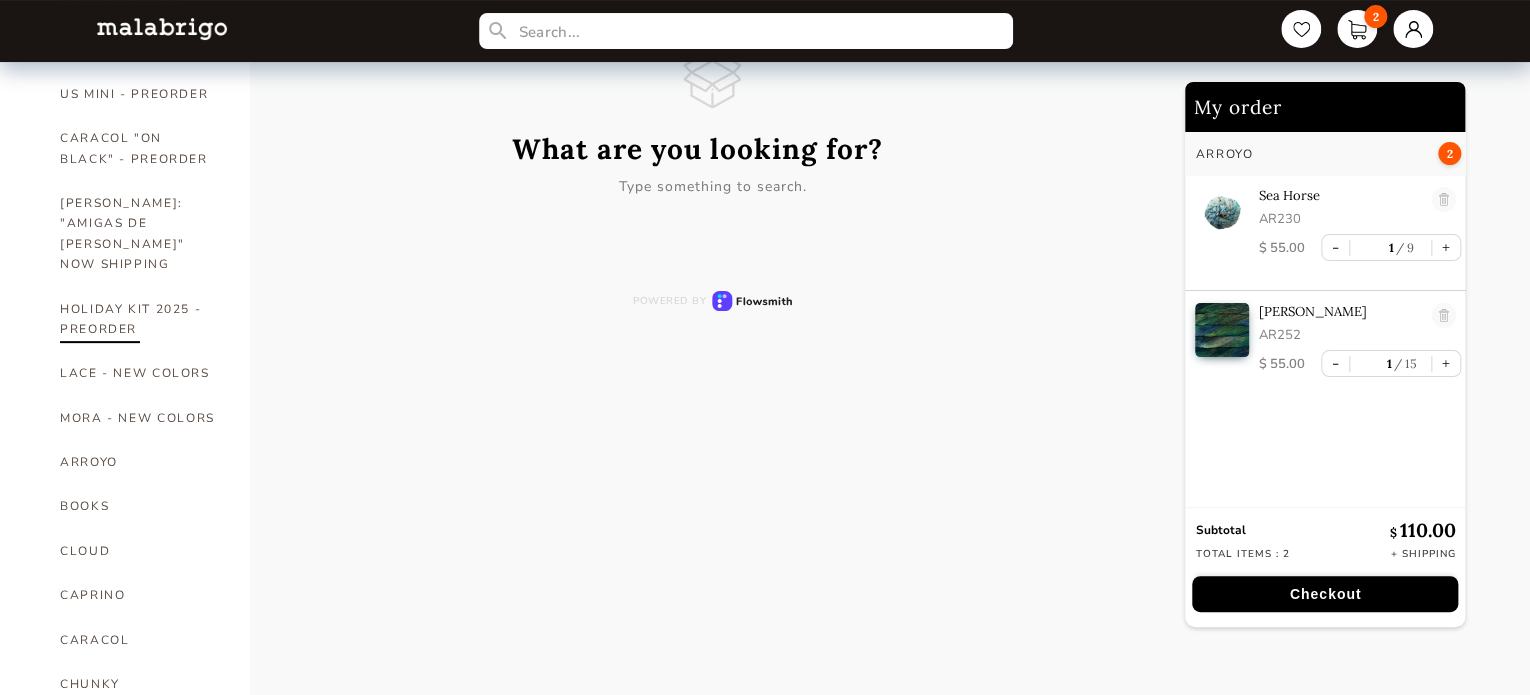 scroll, scrollTop: 167, scrollLeft: 0, axis: vertical 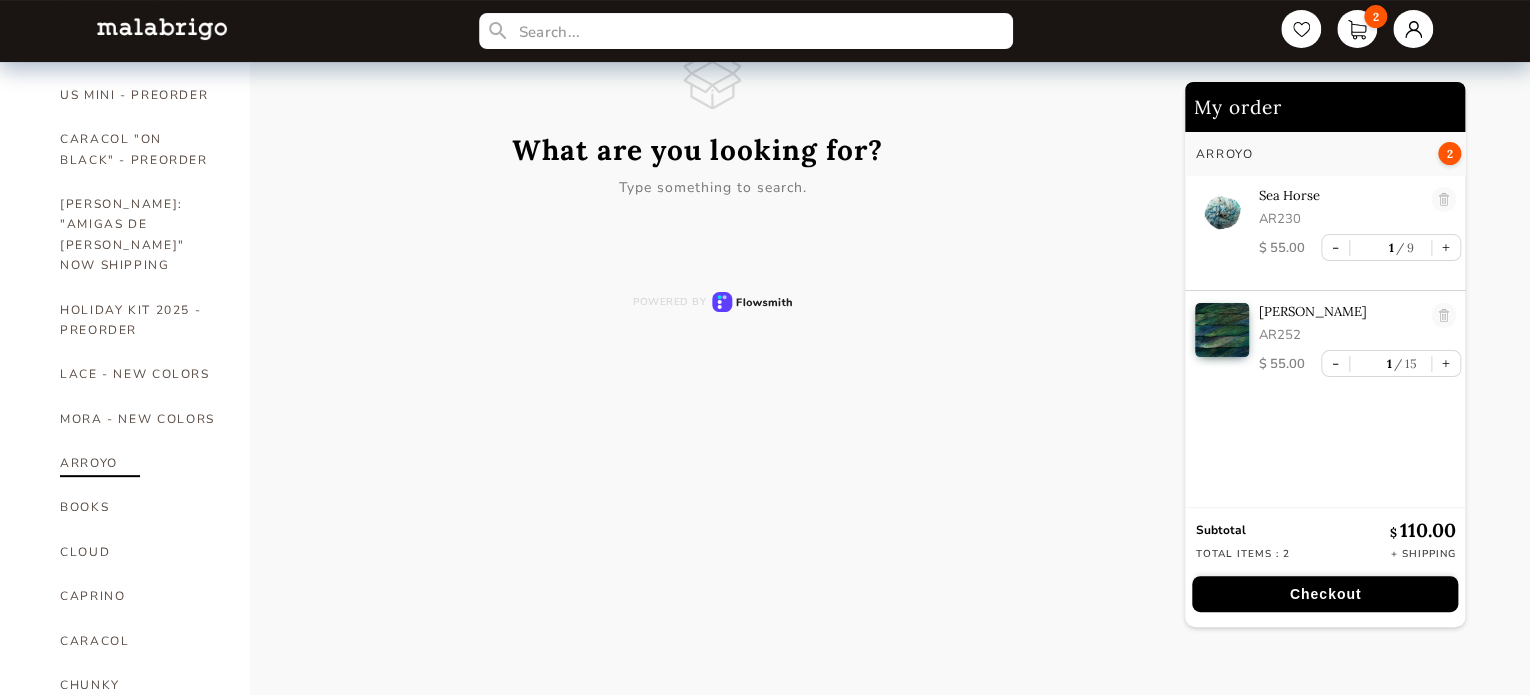 click on "ARROYO" at bounding box center [140, 463] 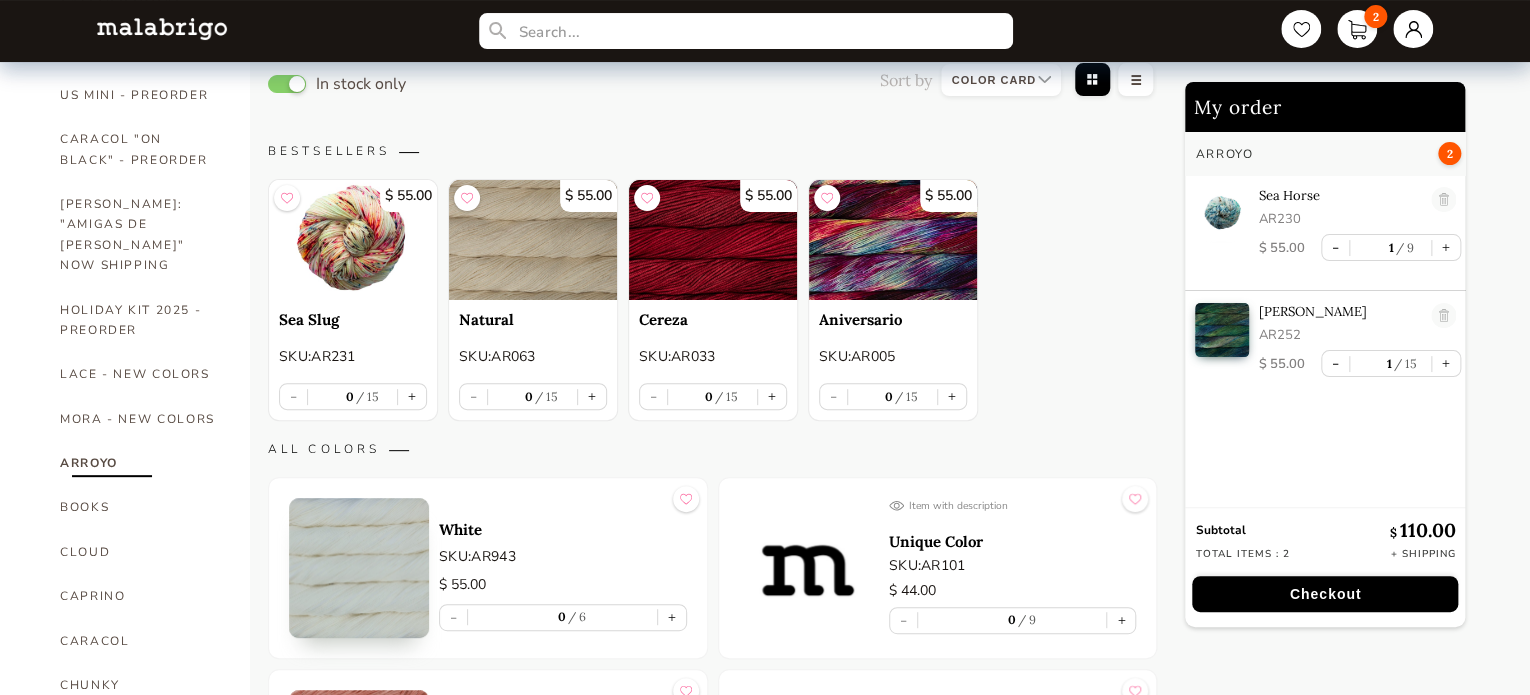 click on "ARROYO" at bounding box center [140, 463] 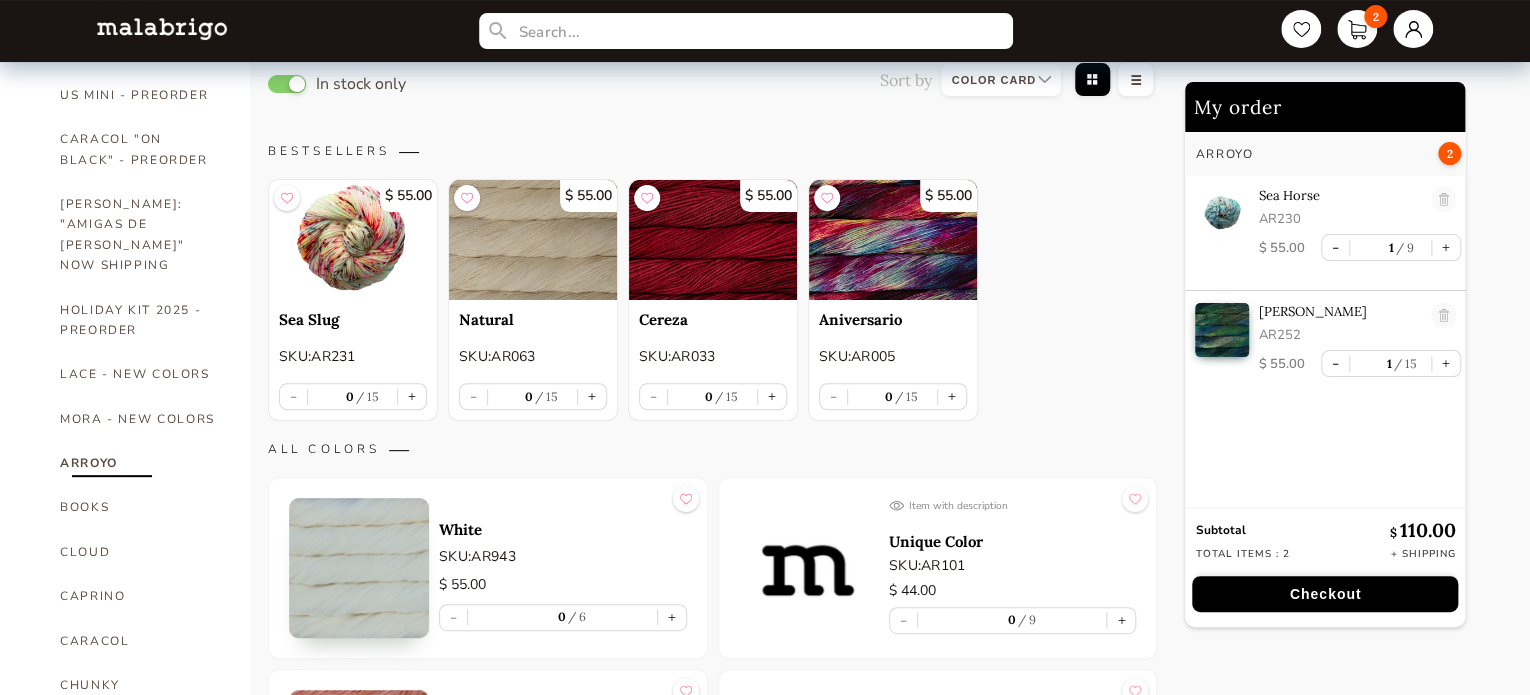 scroll, scrollTop: 6287, scrollLeft: 0, axis: vertical 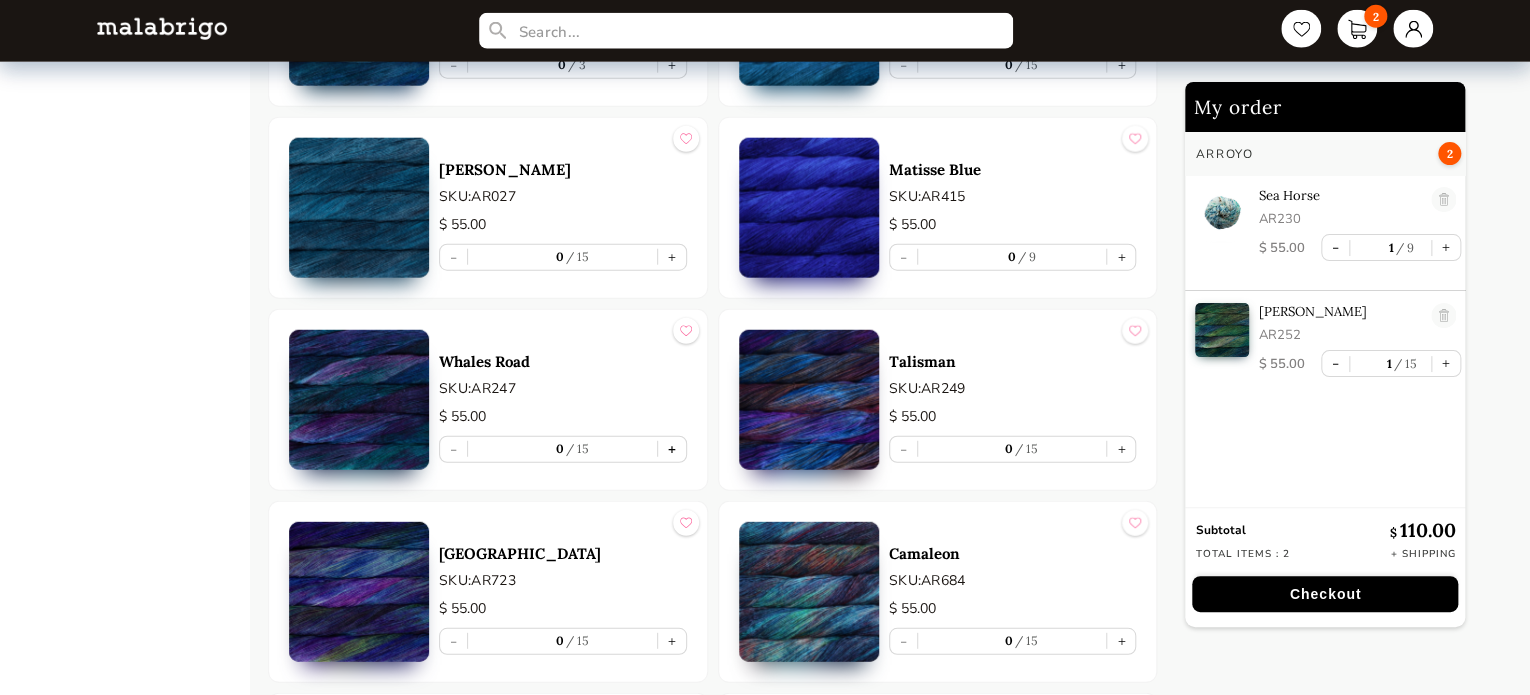 click on "+" at bounding box center [672, 449] 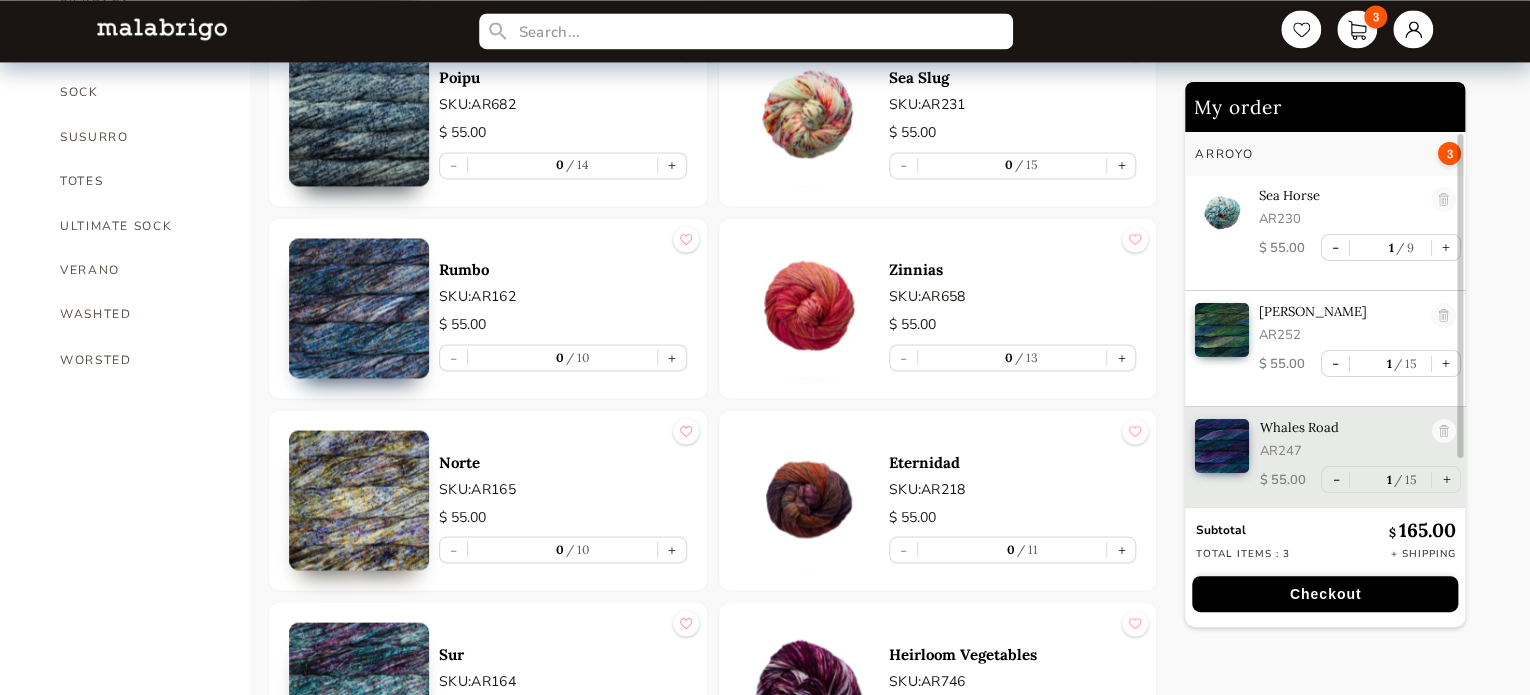 scroll, scrollTop: 1761, scrollLeft: 0, axis: vertical 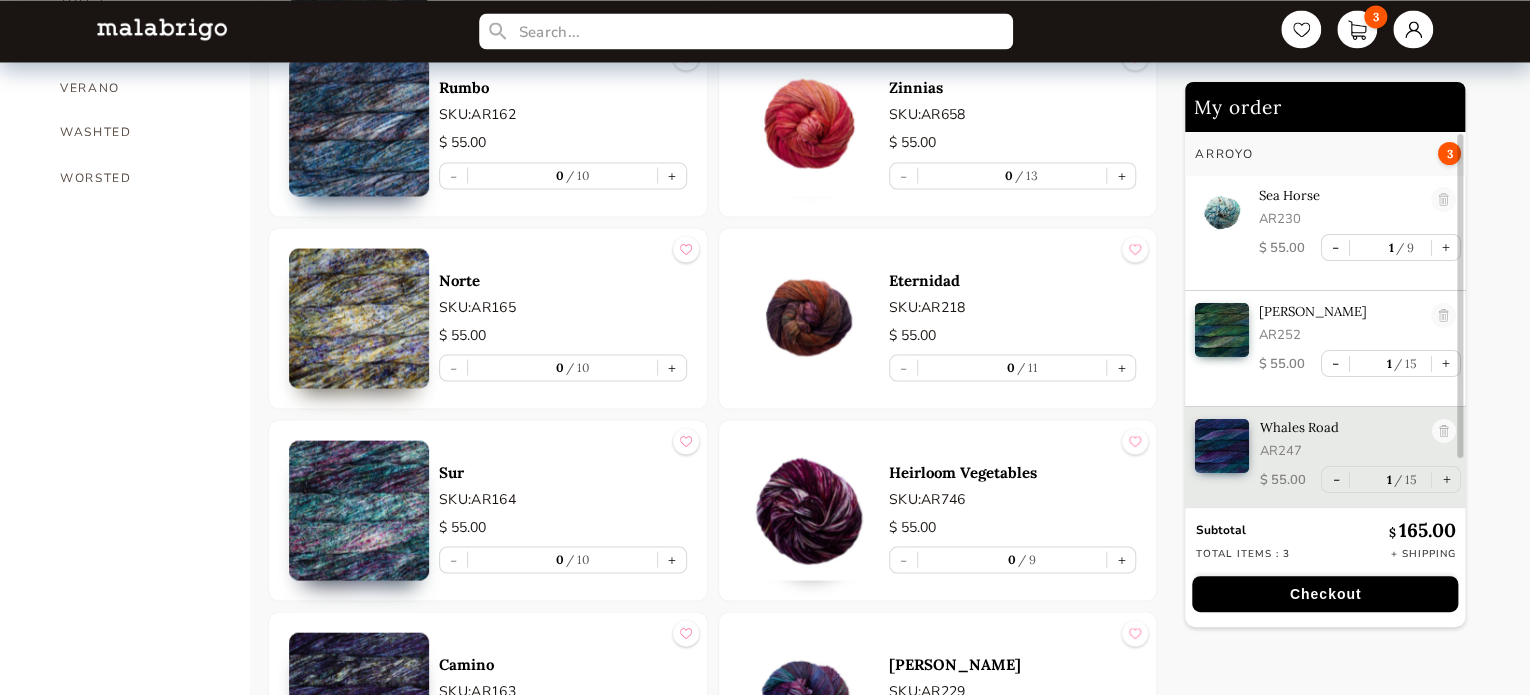 click at bounding box center (809, 318) 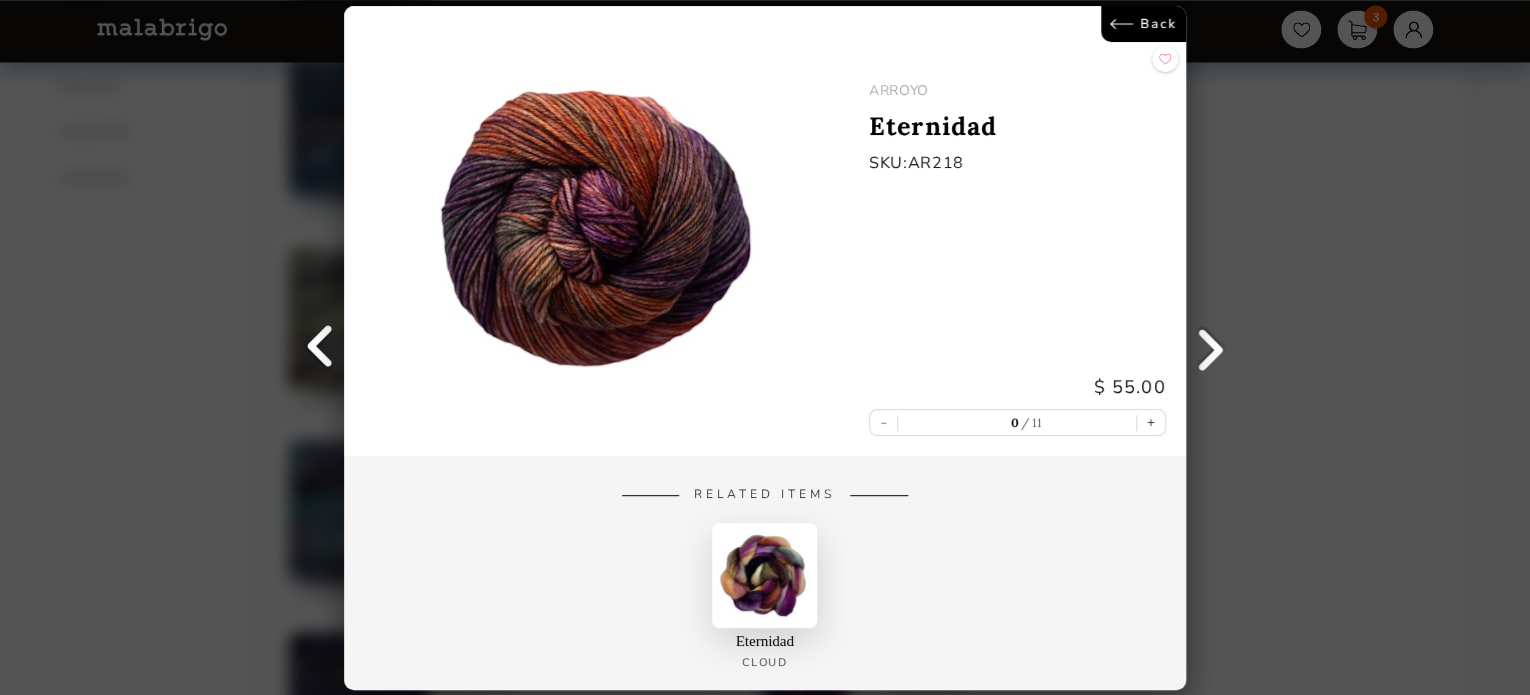 click on "Back ARROYO Eternidad SKU:  AR218 $   55.00 - 0 11 + Related Items Eternidad CLOUD" at bounding box center [765, 347] 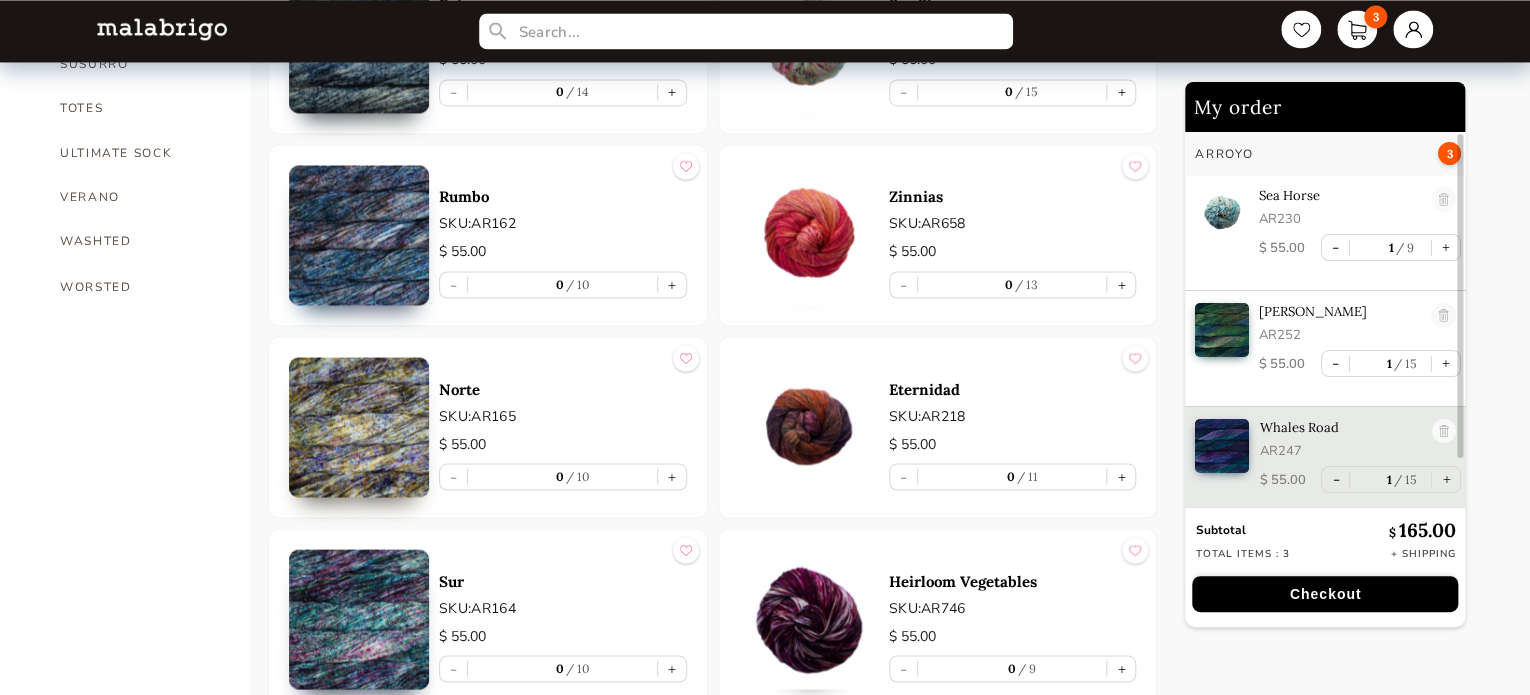 scroll, scrollTop: 1644, scrollLeft: 0, axis: vertical 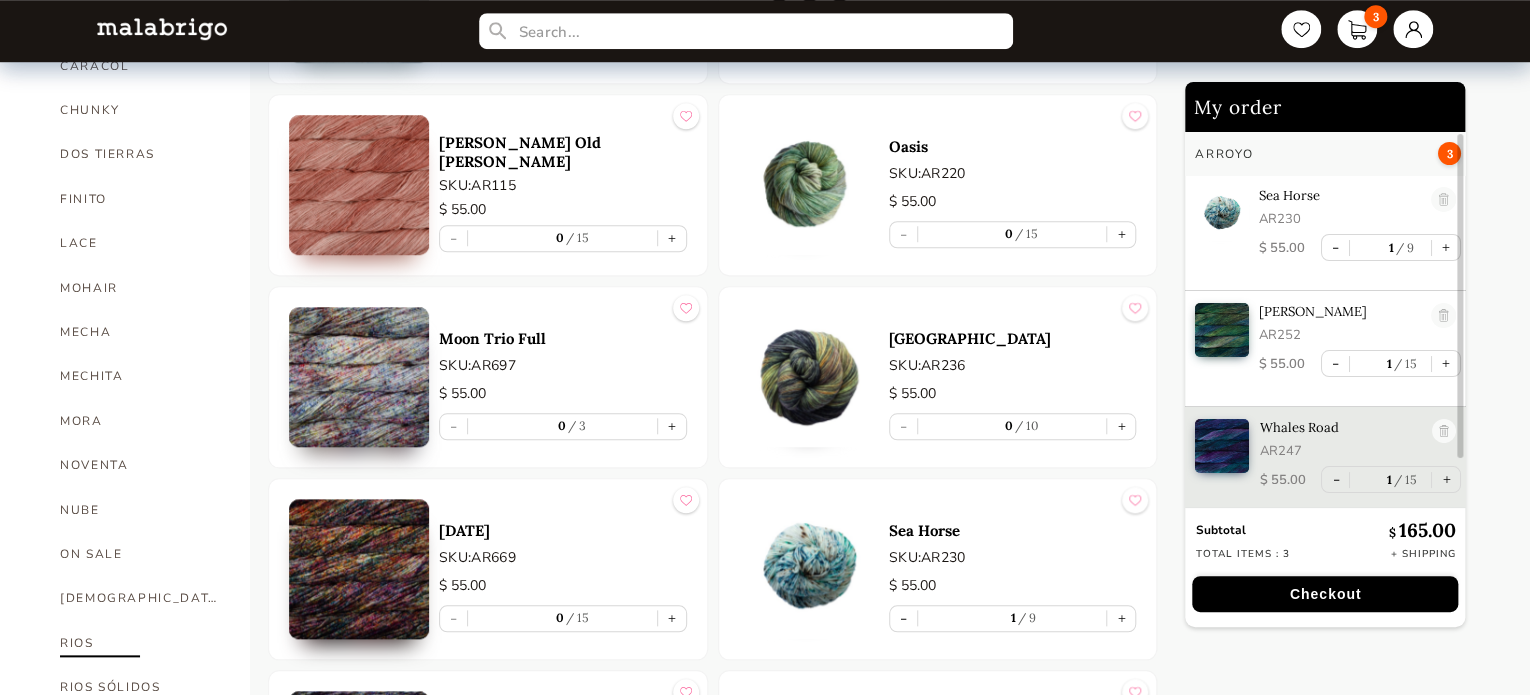 click on "RIOS" at bounding box center (140, 643) 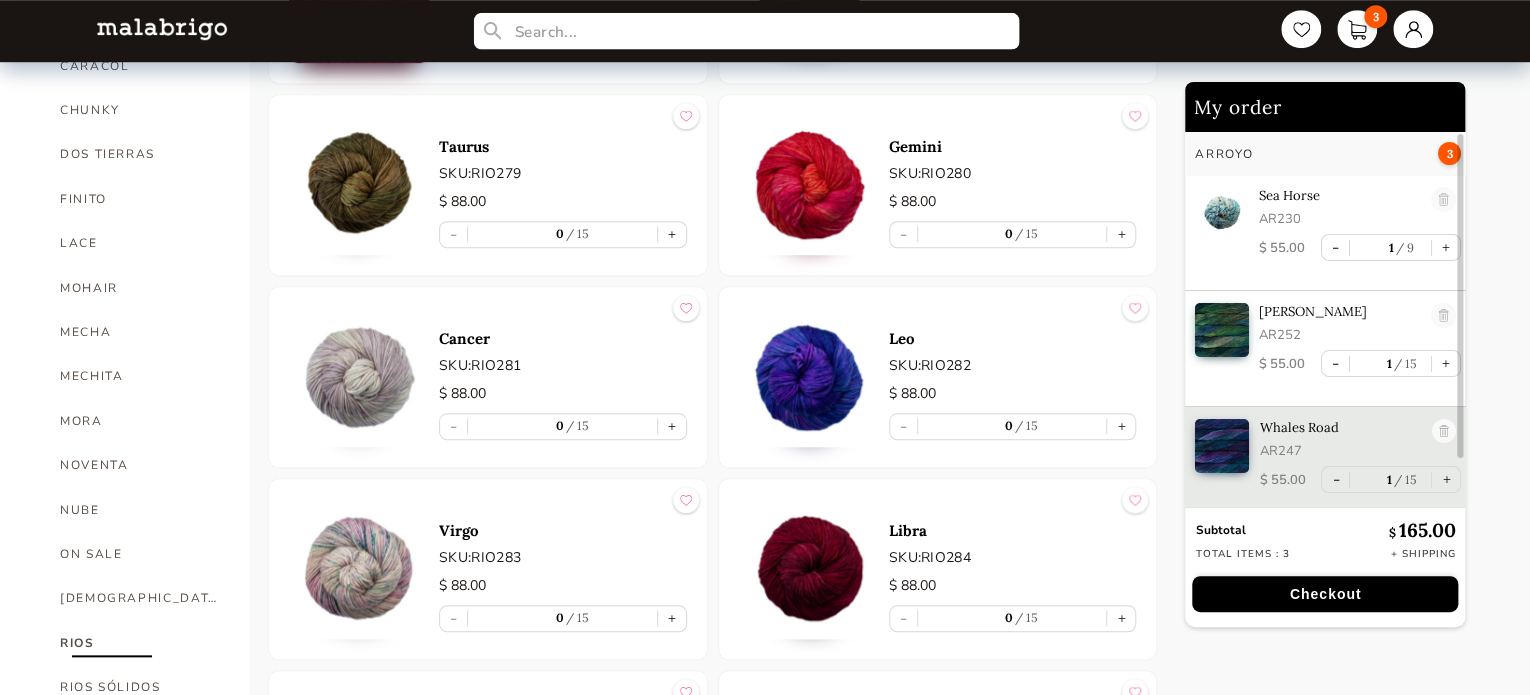 click at bounding box center (745, 31) 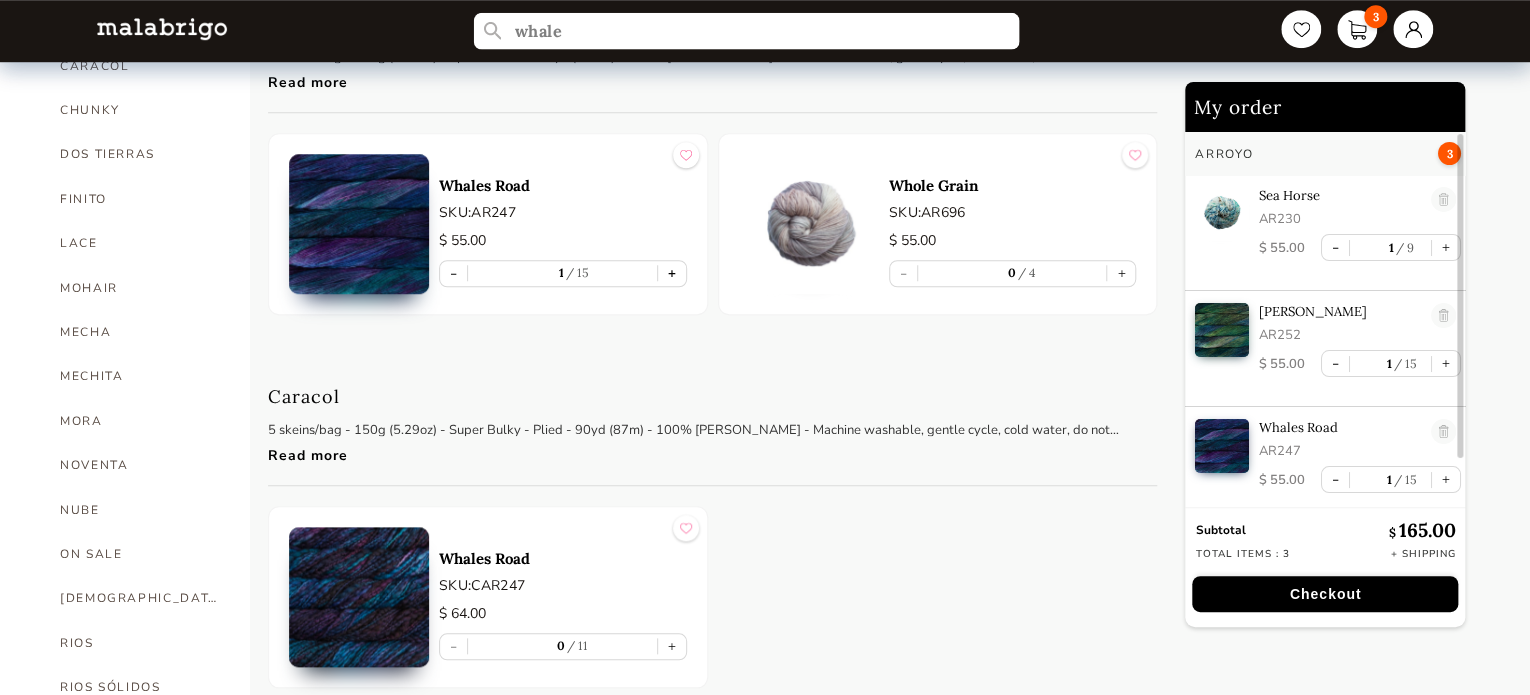 type on "whale" 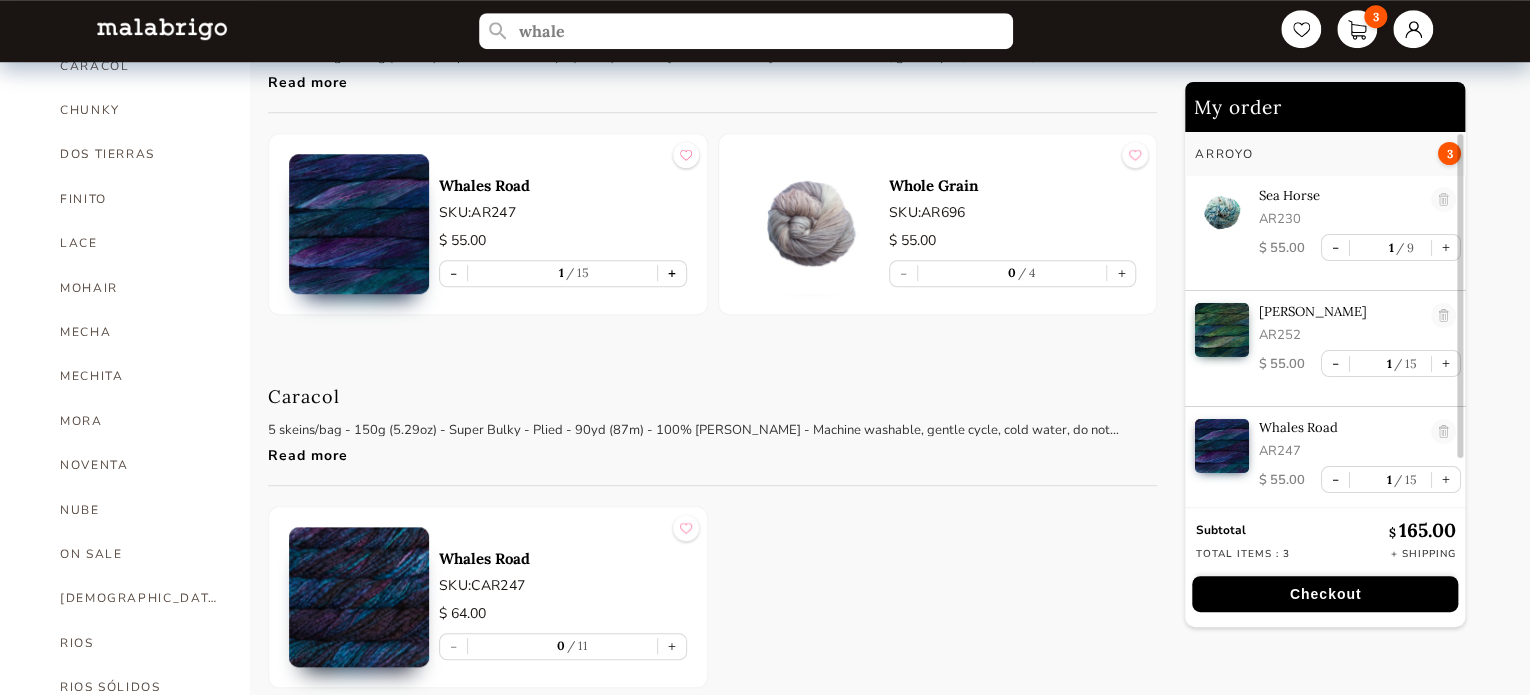 click on "+" at bounding box center [672, 273] 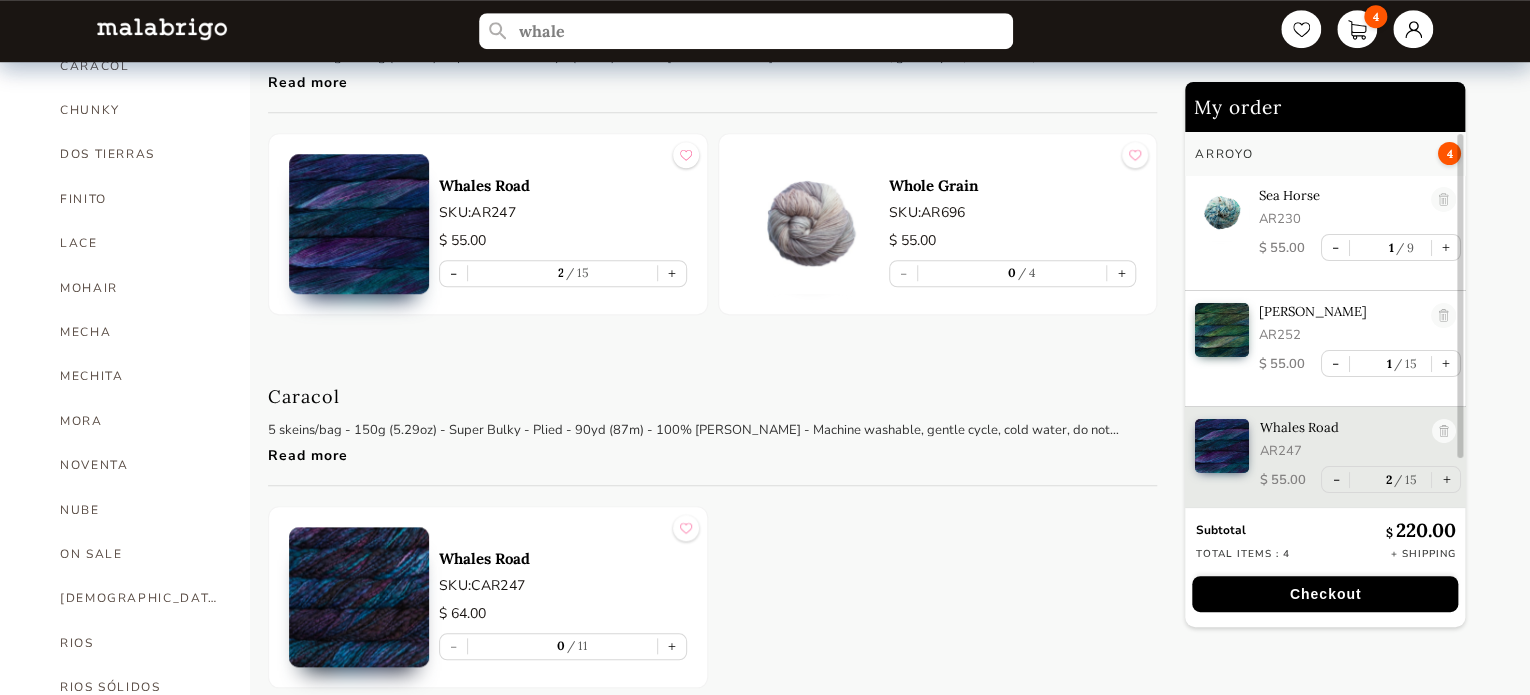 scroll, scrollTop: 11, scrollLeft: 0, axis: vertical 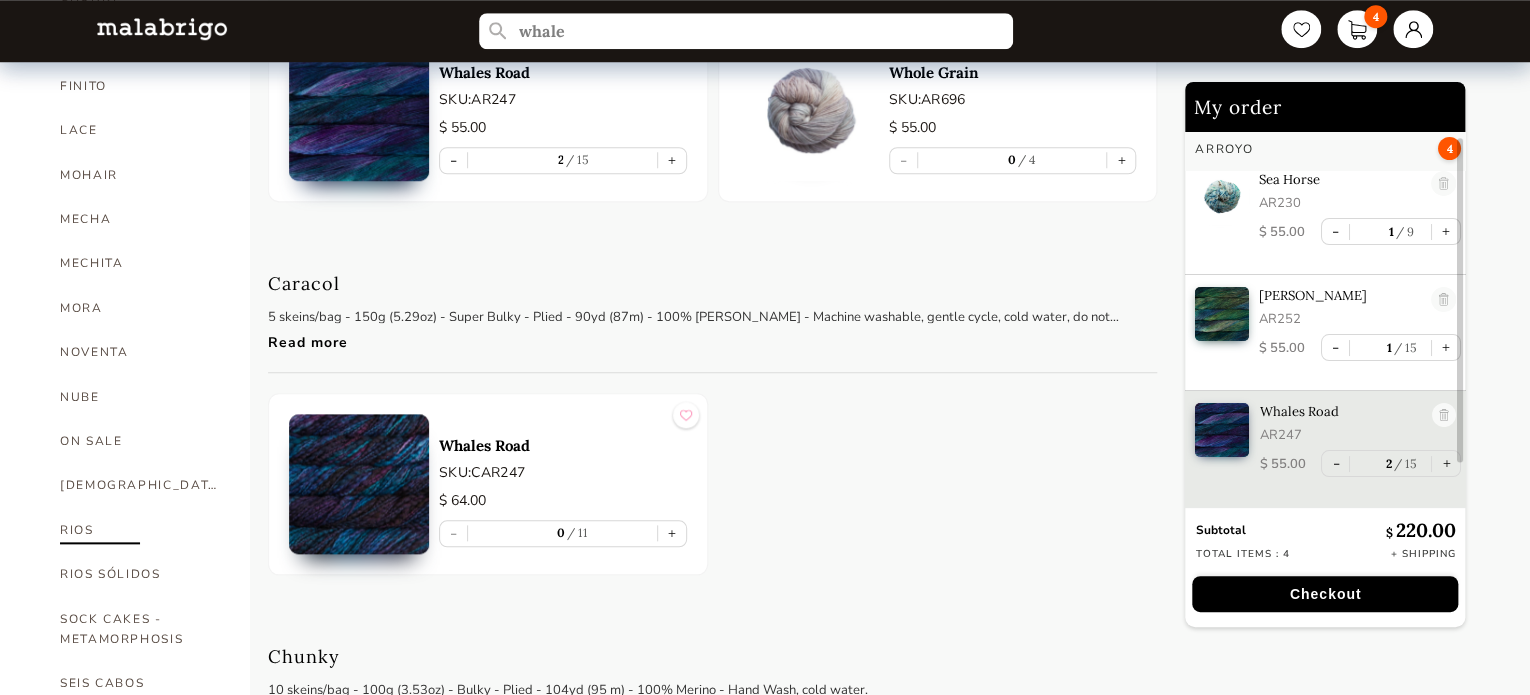 click on "RIOS" at bounding box center (140, 530) 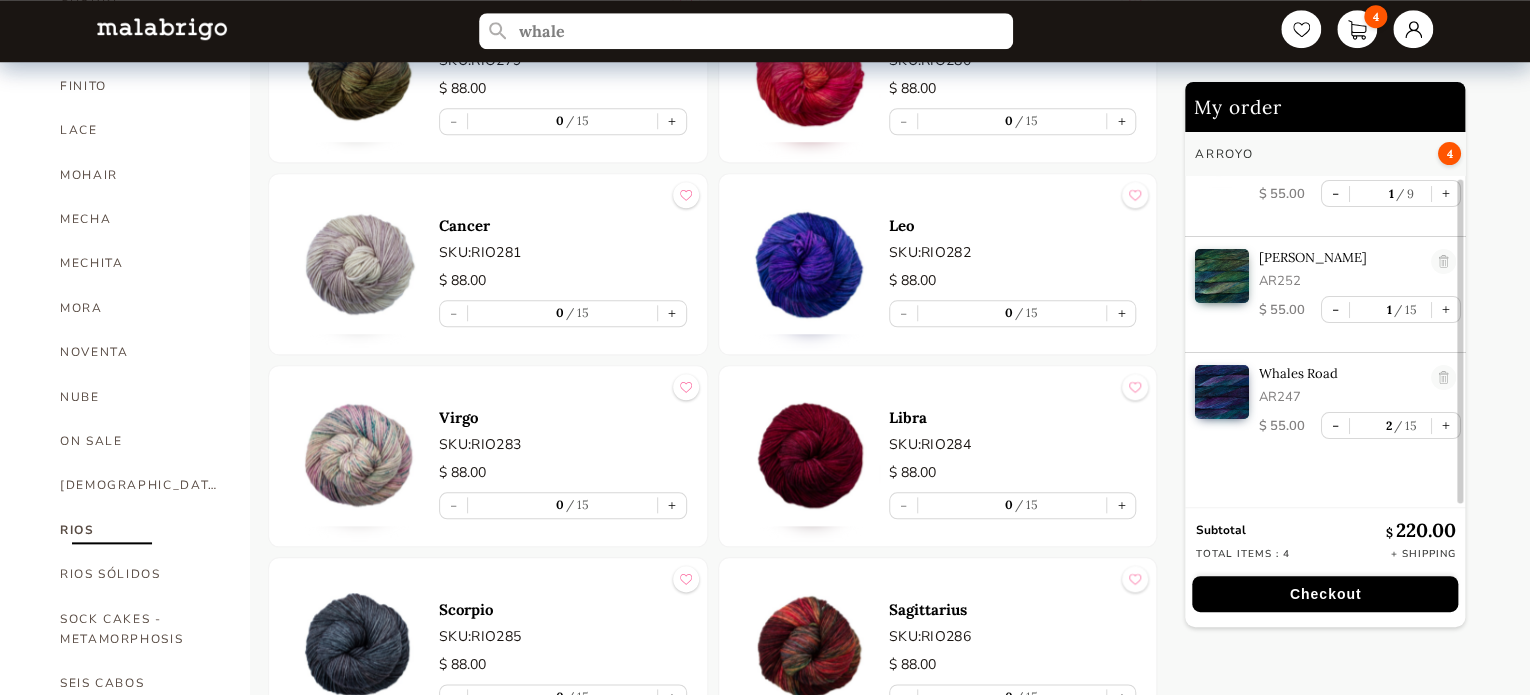 scroll, scrollTop: 54, scrollLeft: 0, axis: vertical 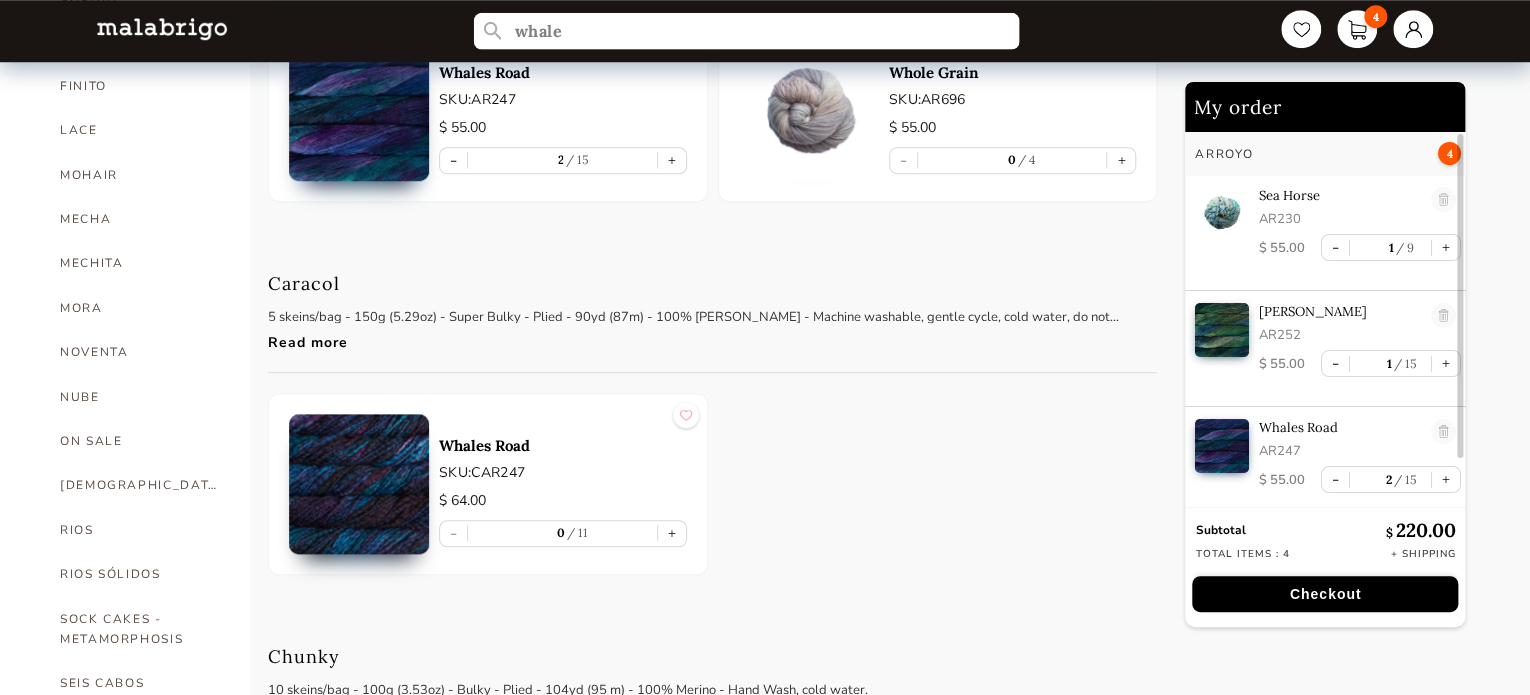 drag, startPoint x: 612, startPoint y: 48, endPoint x: 612, endPoint y: 29, distance: 19 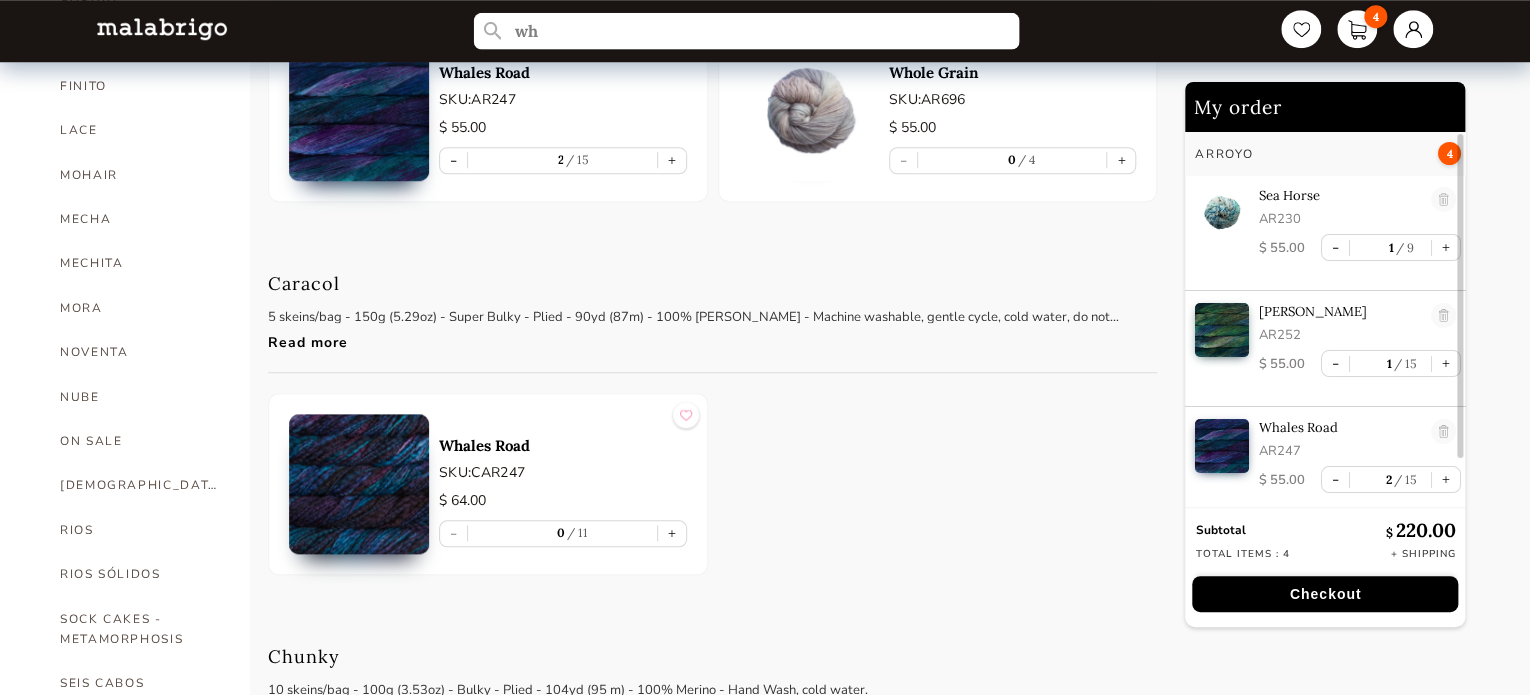 type on "w" 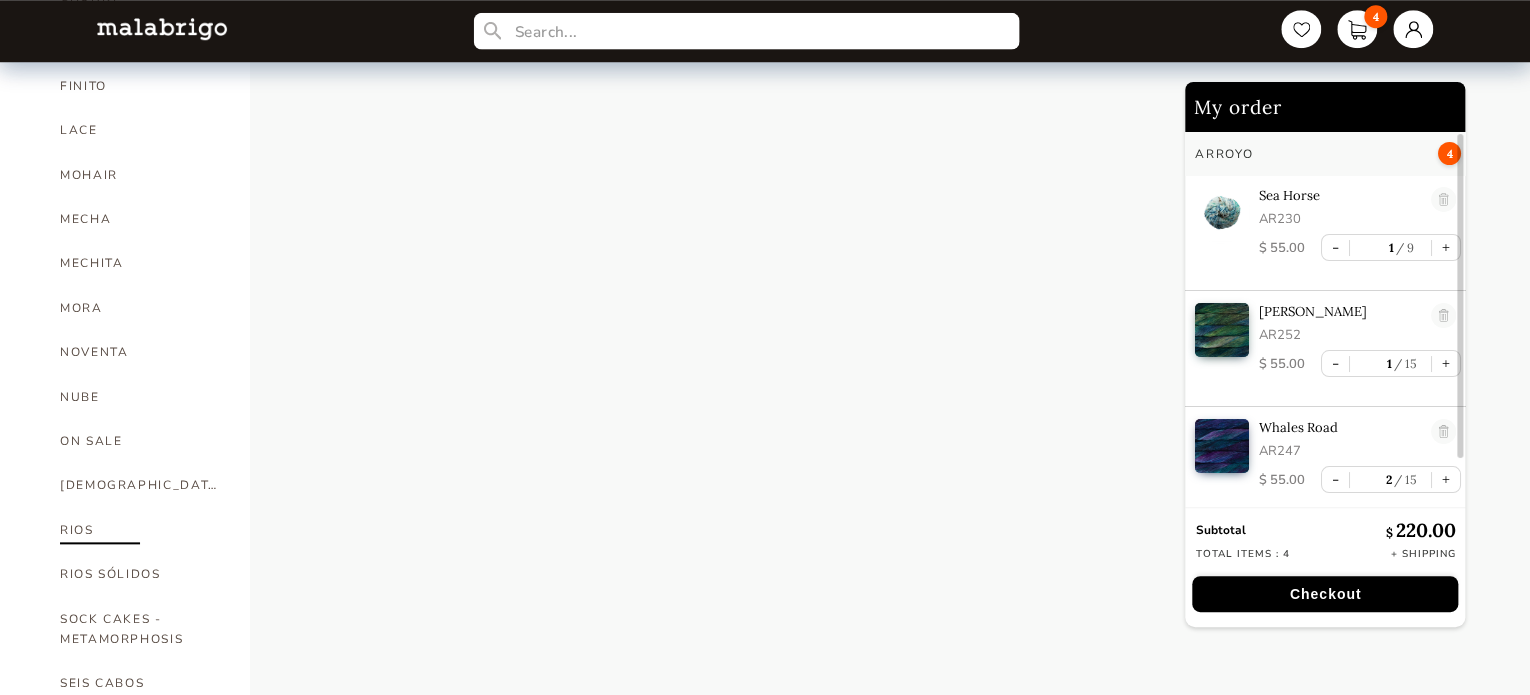 type 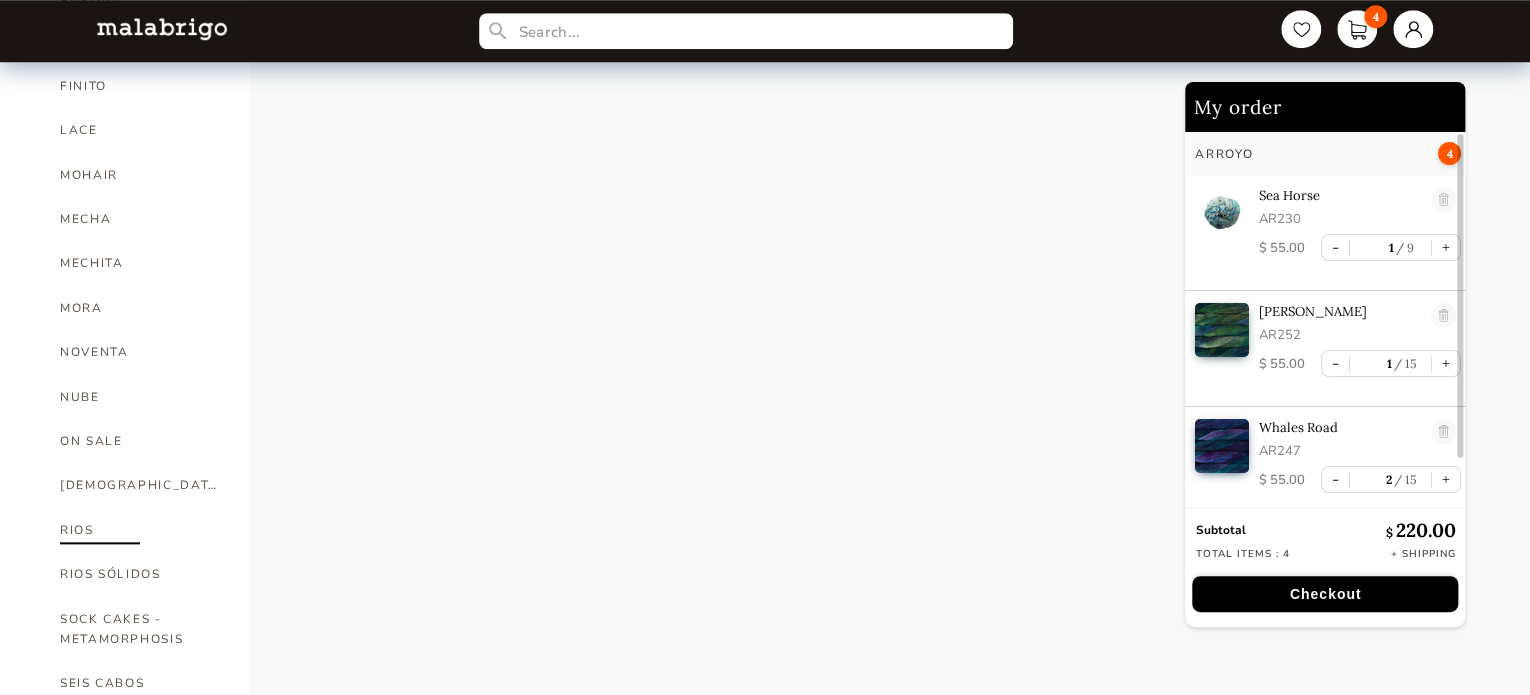 click on "RIOS" at bounding box center [140, 530] 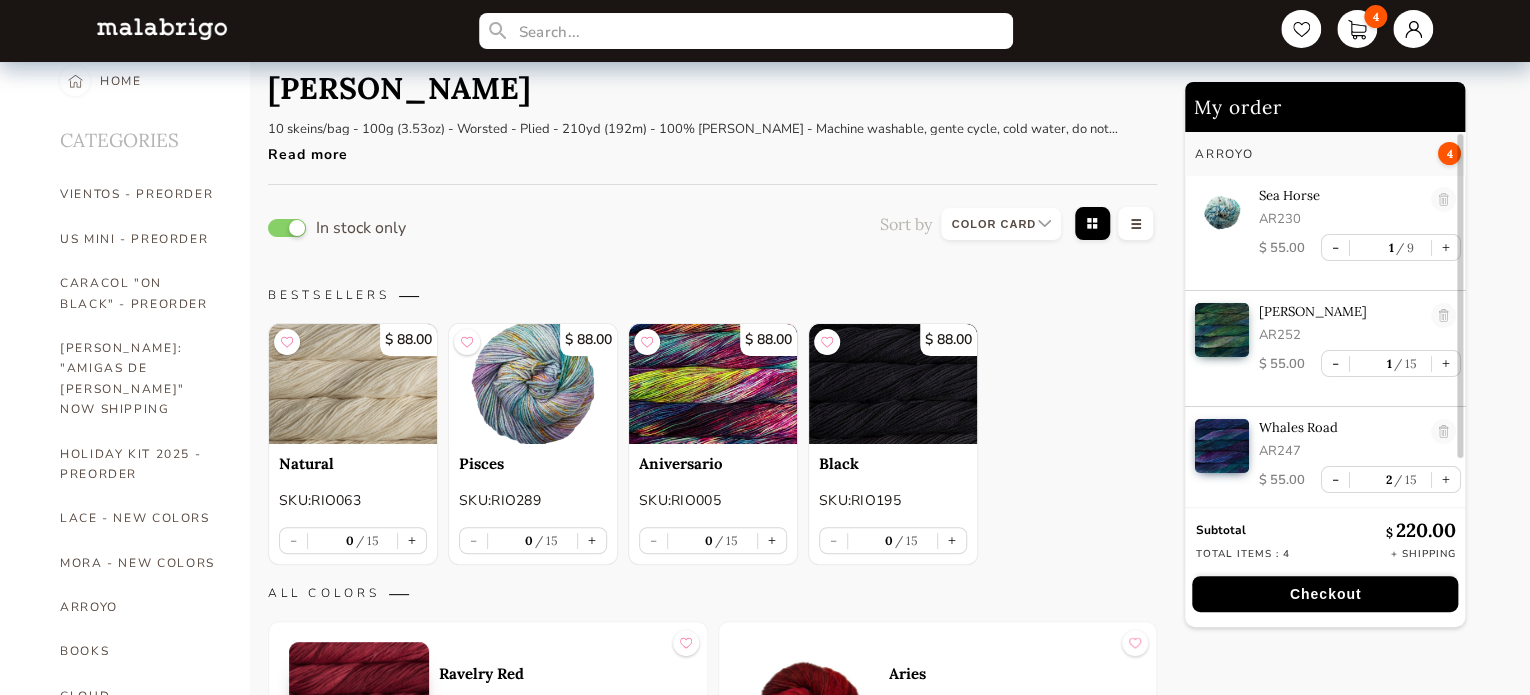 scroll, scrollTop: 9927, scrollLeft: 0, axis: vertical 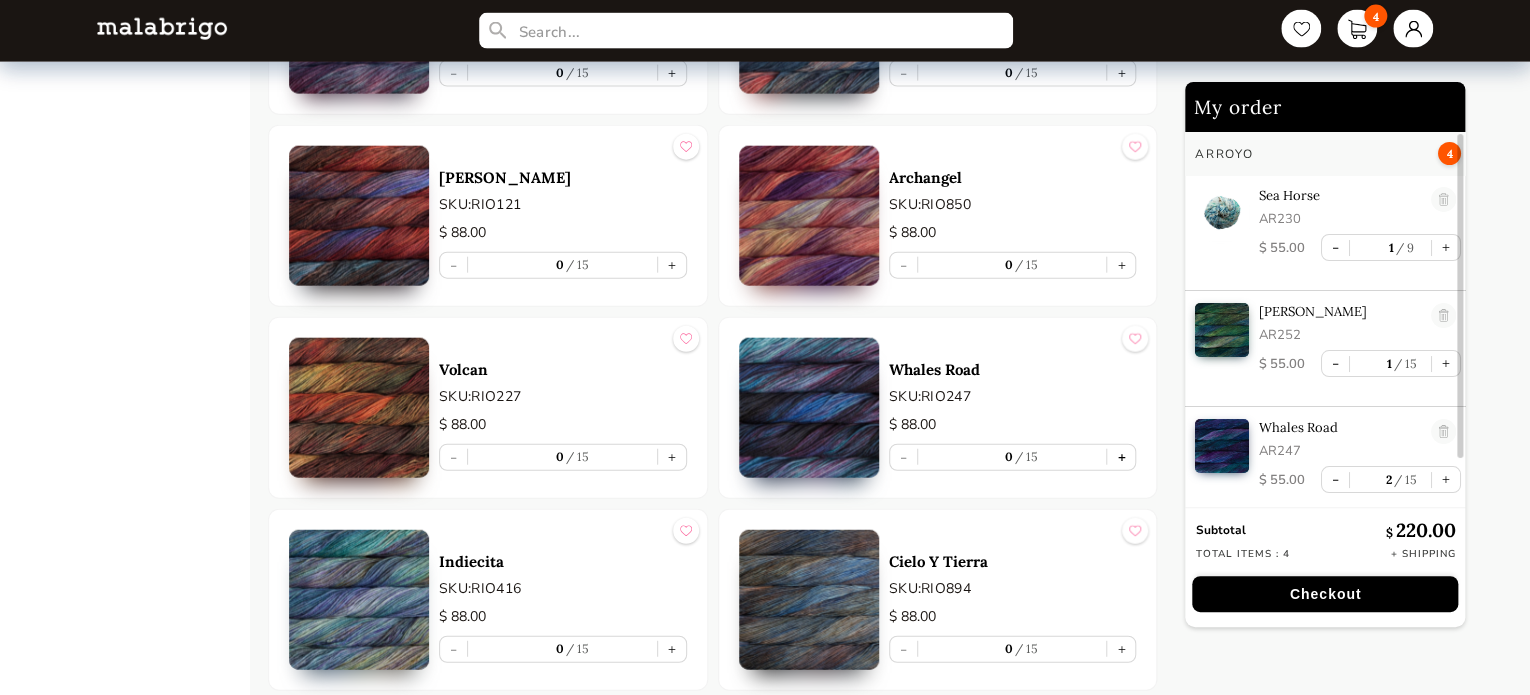 click on "+" at bounding box center [1121, 457] 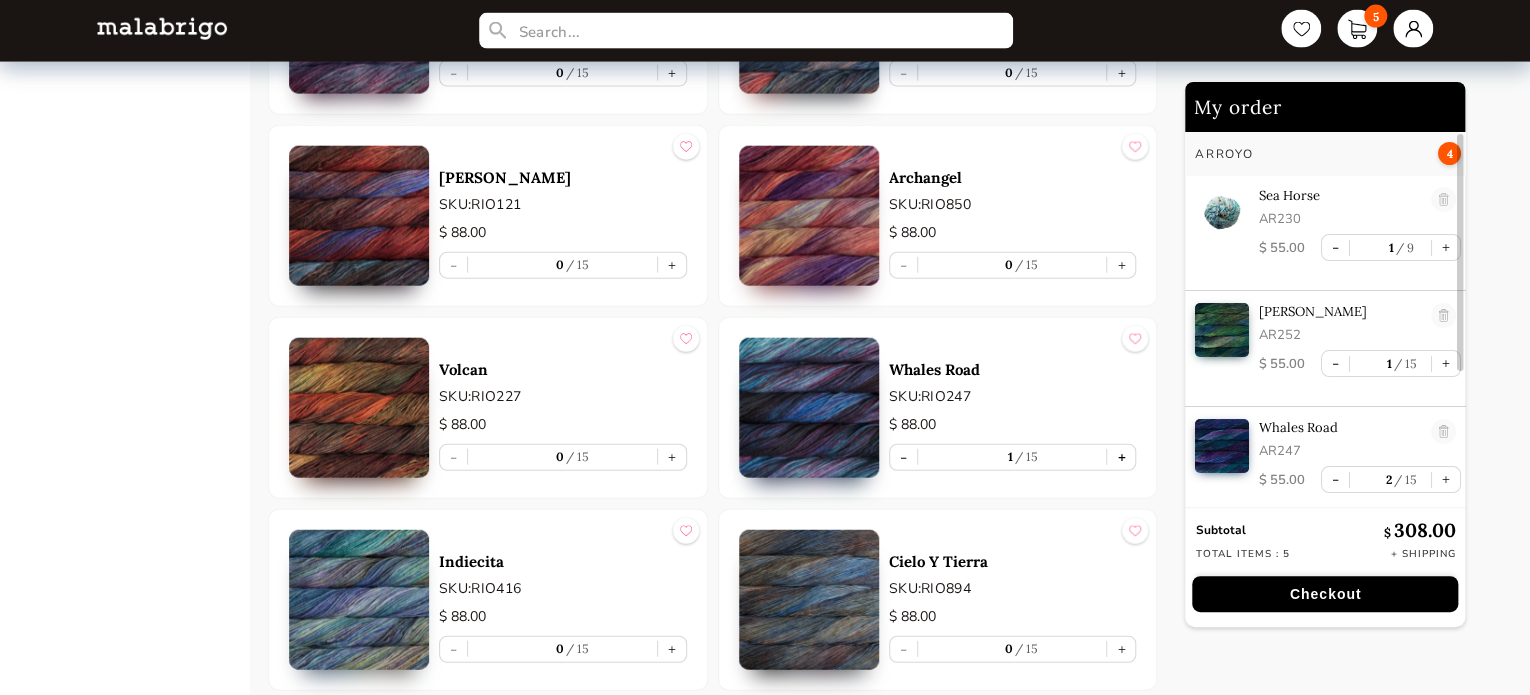 scroll, scrollTop: 78, scrollLeft: 0, axis: vertical 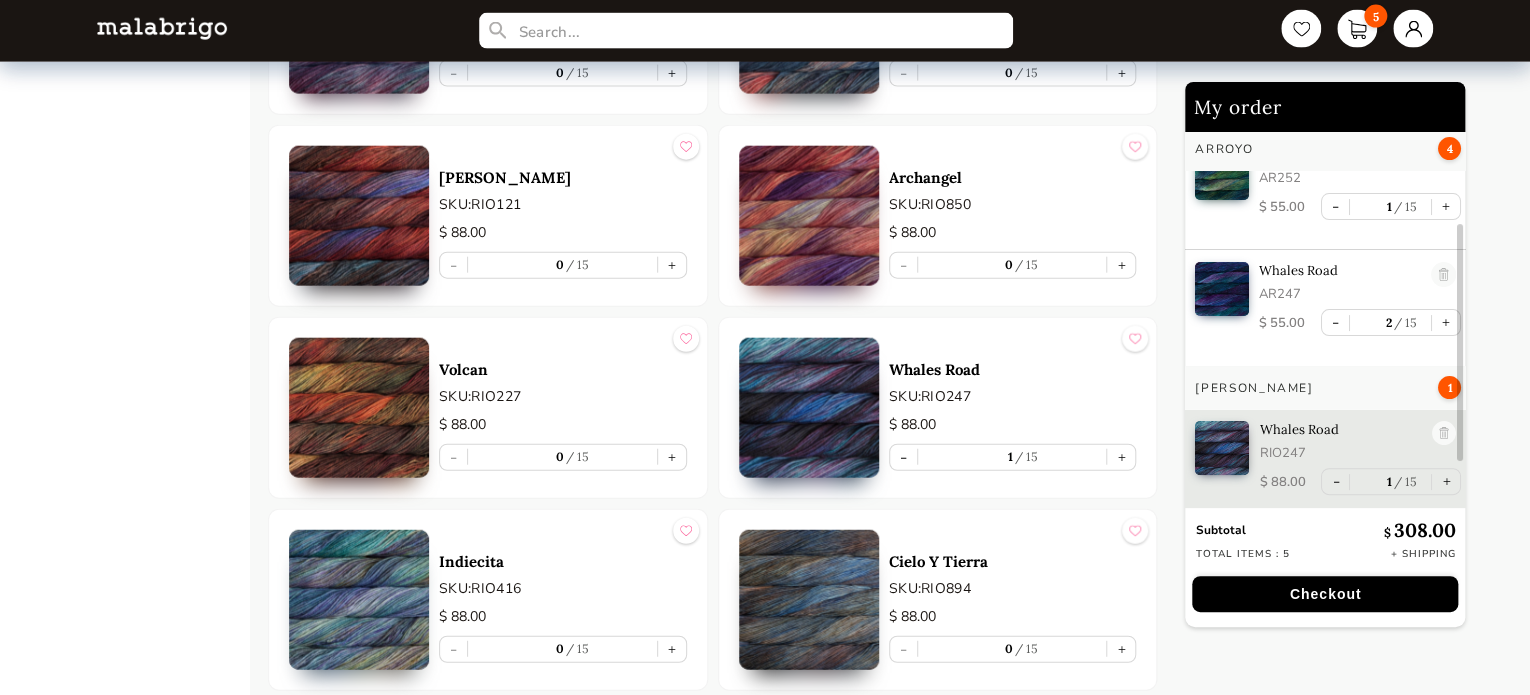 type 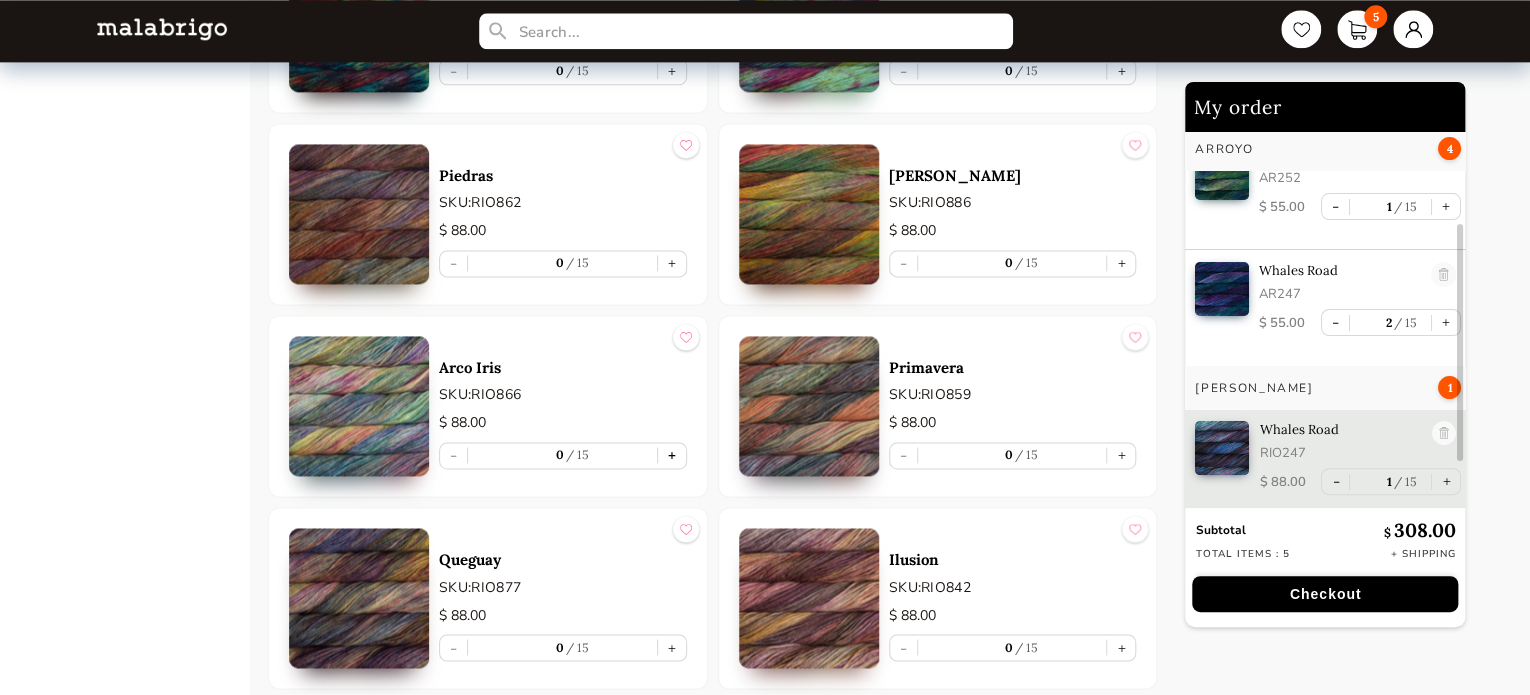 click on "+" at bounding box center [672, 455] 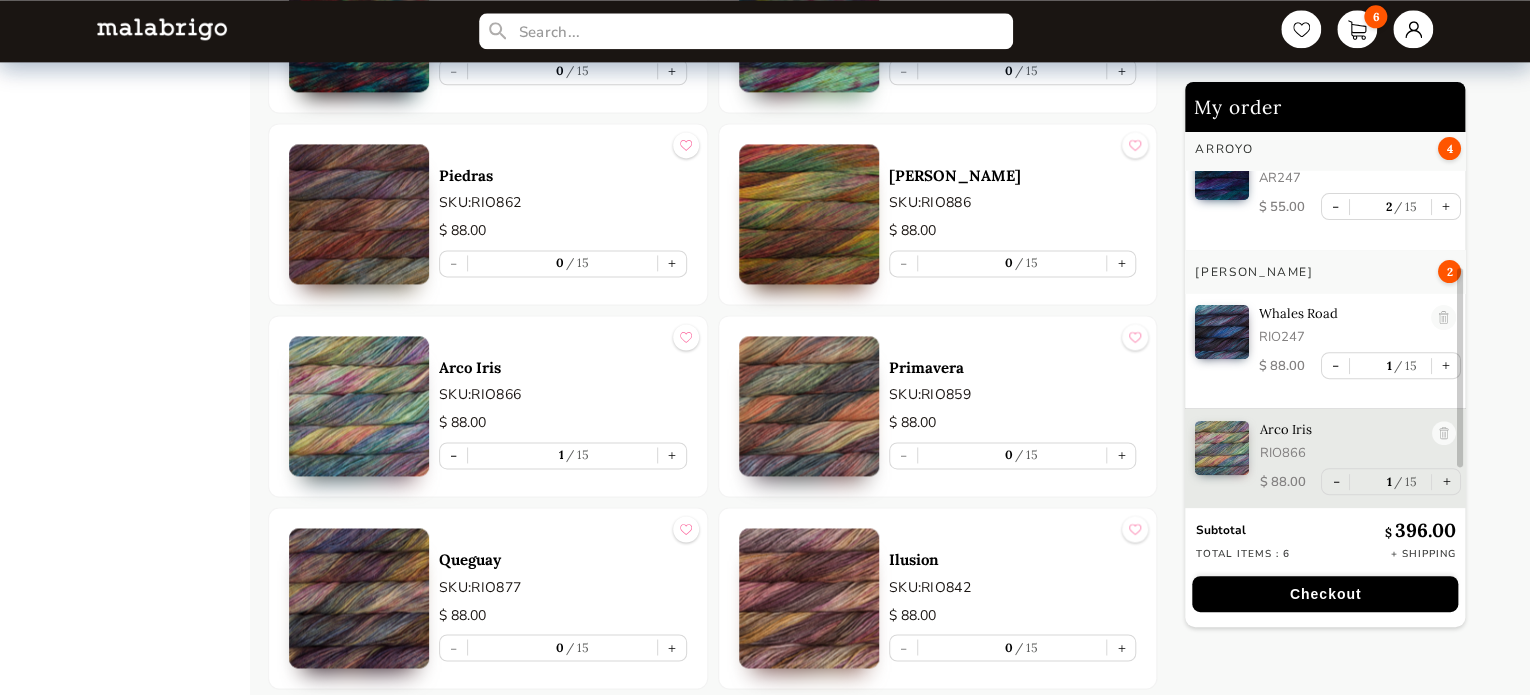 scroll, scrollTop: 330, scrollLeft: 0, axis: vertical 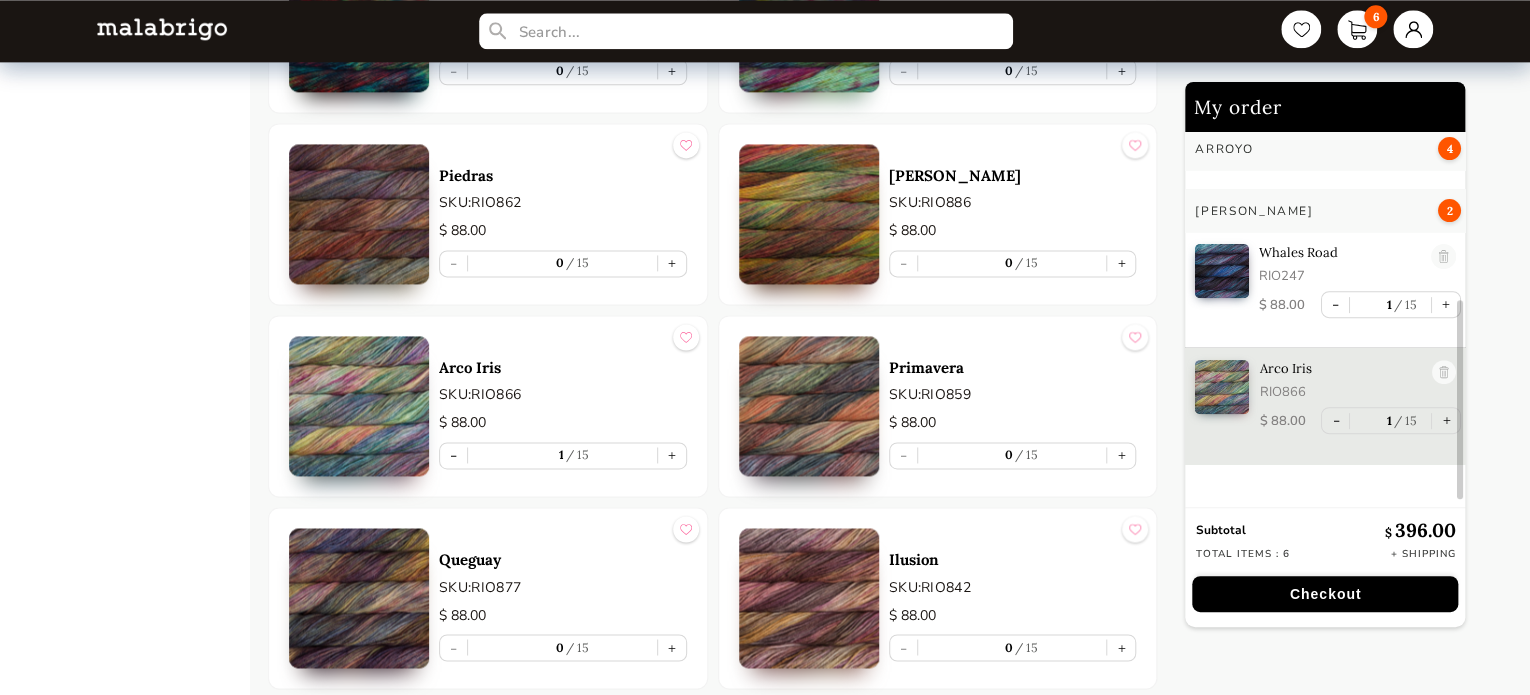 click on "HOME CATEGORIES VIENTOS - PREORDER US MINI - PREORDER CARACOL "ON BLACK" - PREORDER RIOS: "AMIGAS DE ROSALINDA"  NOW SHIPPING HOLIDAY KIT 2025 - PREORDER LACE - NEW COLORS MORA - NEW COLORS ARROYO BOOKS CLOUD CAPRINO CARACOL CHUNKY DOS TIERRAS FINITO LACE MOHAIR MECHA MECHITA MORA NOVENTA NUBE ON SALE RASTA RIOS RIOS SÓLIDOS SOCK CAKES - METAMORPHOSIS SEIS CABOS SILKPACA SILKY MERINO SOCK SUSURRO TOTES ULTIMATE SOCK VERANO WASHTED WORSTED" at bounding box center (150, -3413) 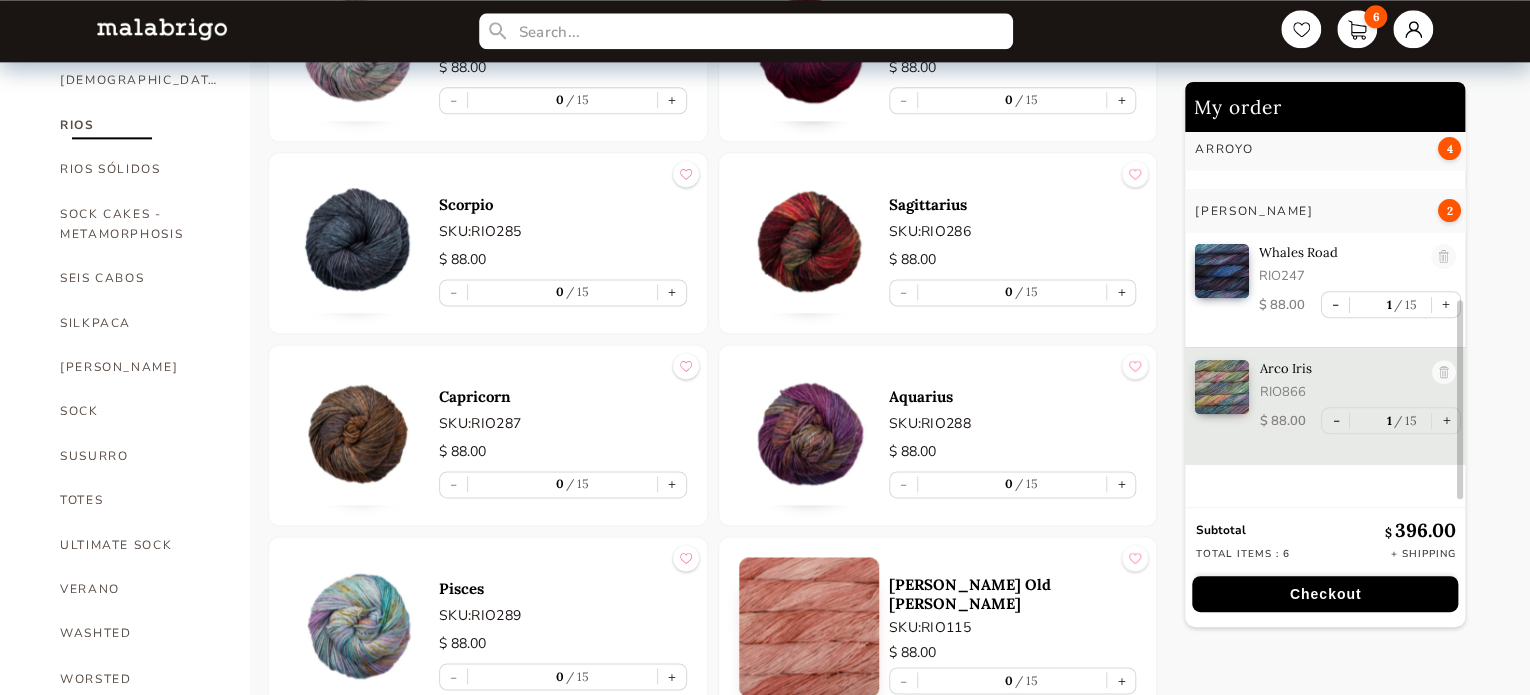 scroll, scrollTop: 1262, scrollLeft: 0, axis: vertical 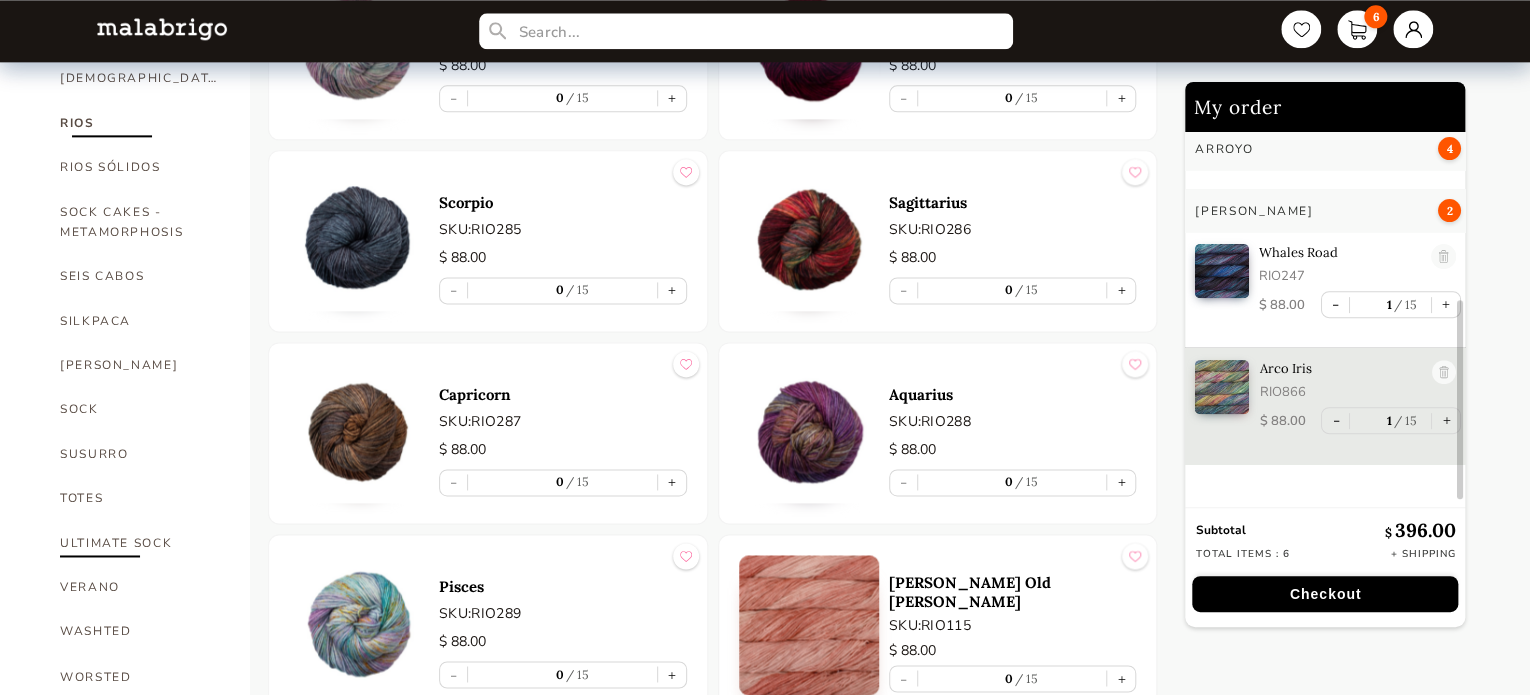 click on "ULTIMATE SOCK" at bounding box center (140, 543) 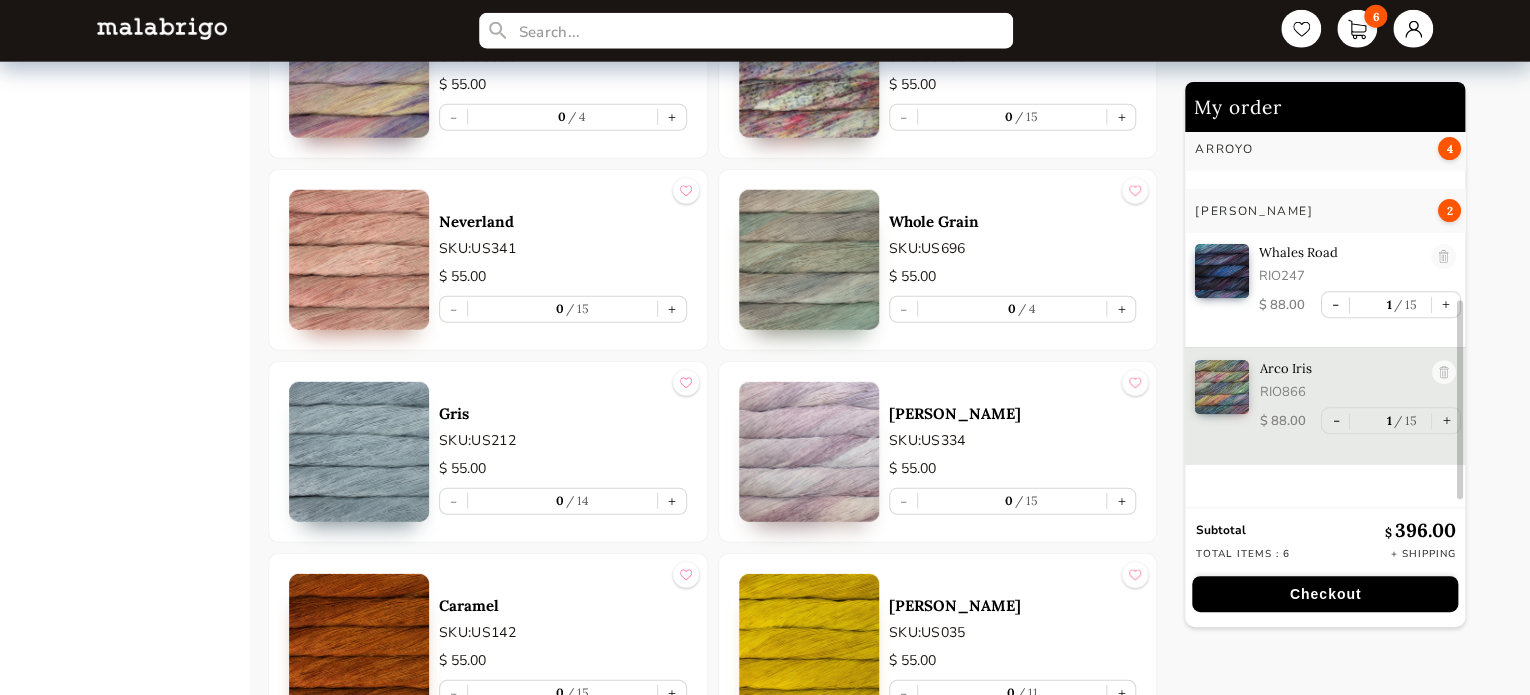 scroll, scrollTop: 2430, scrollLeft: 0, axis: vertical 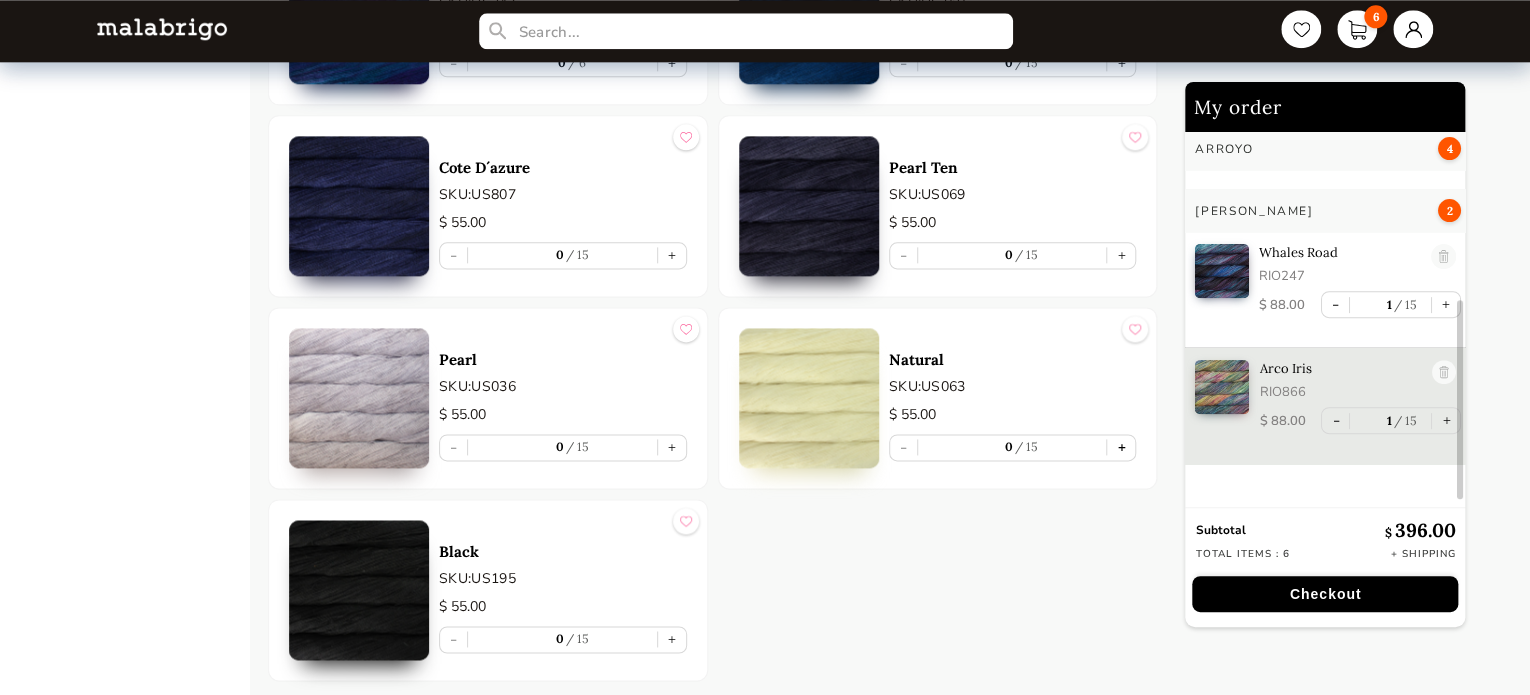 click on "+" at bounding box center [1121, 447] 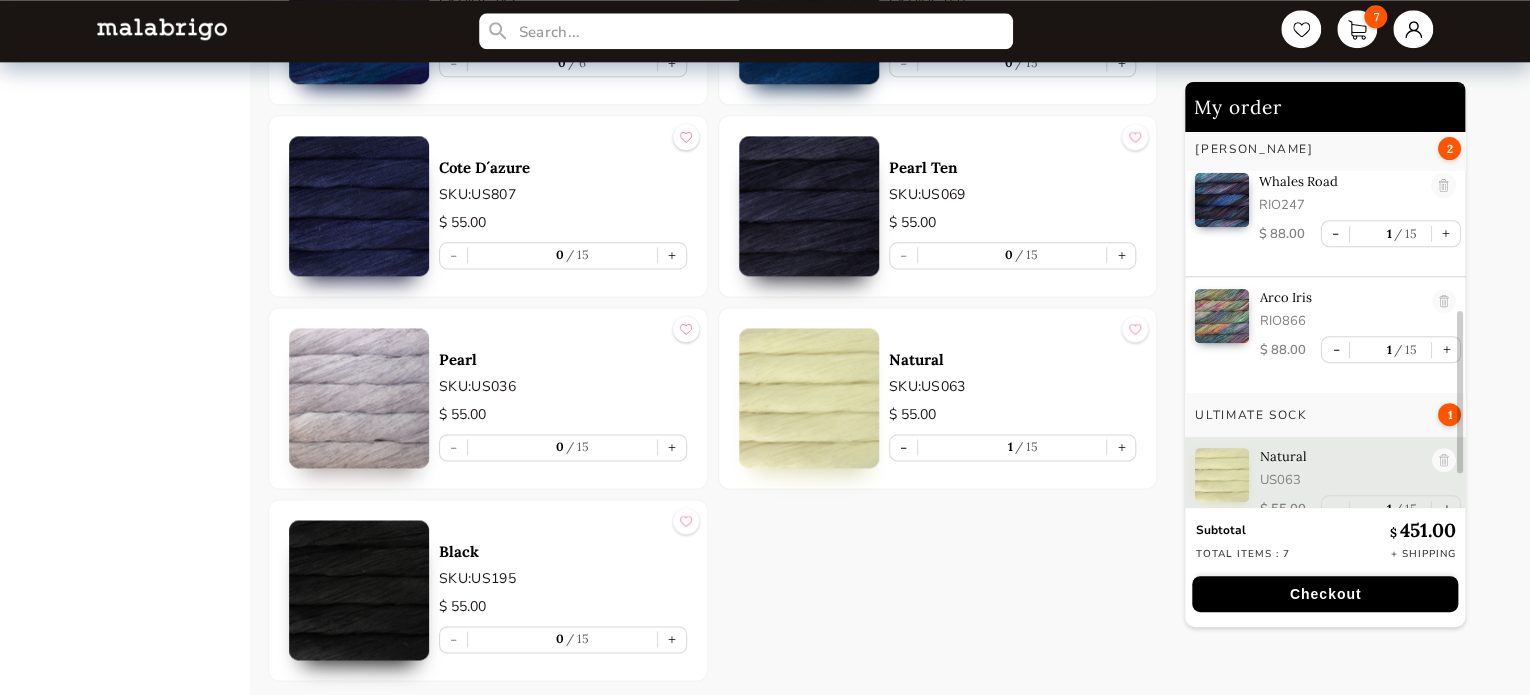scroll, scrollTop: 428, scrollLeft: 0, axis: vertical 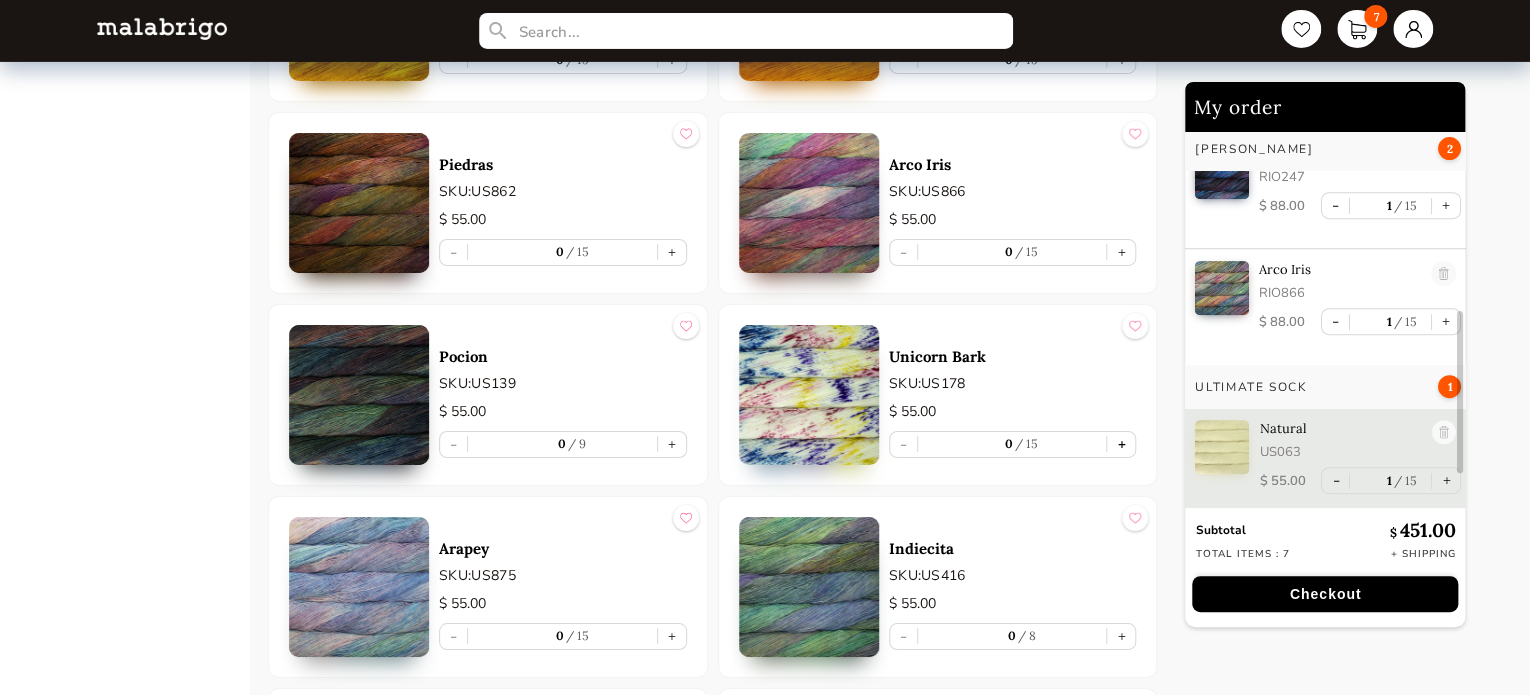 click on "+" at bounding box center [1121, 444] 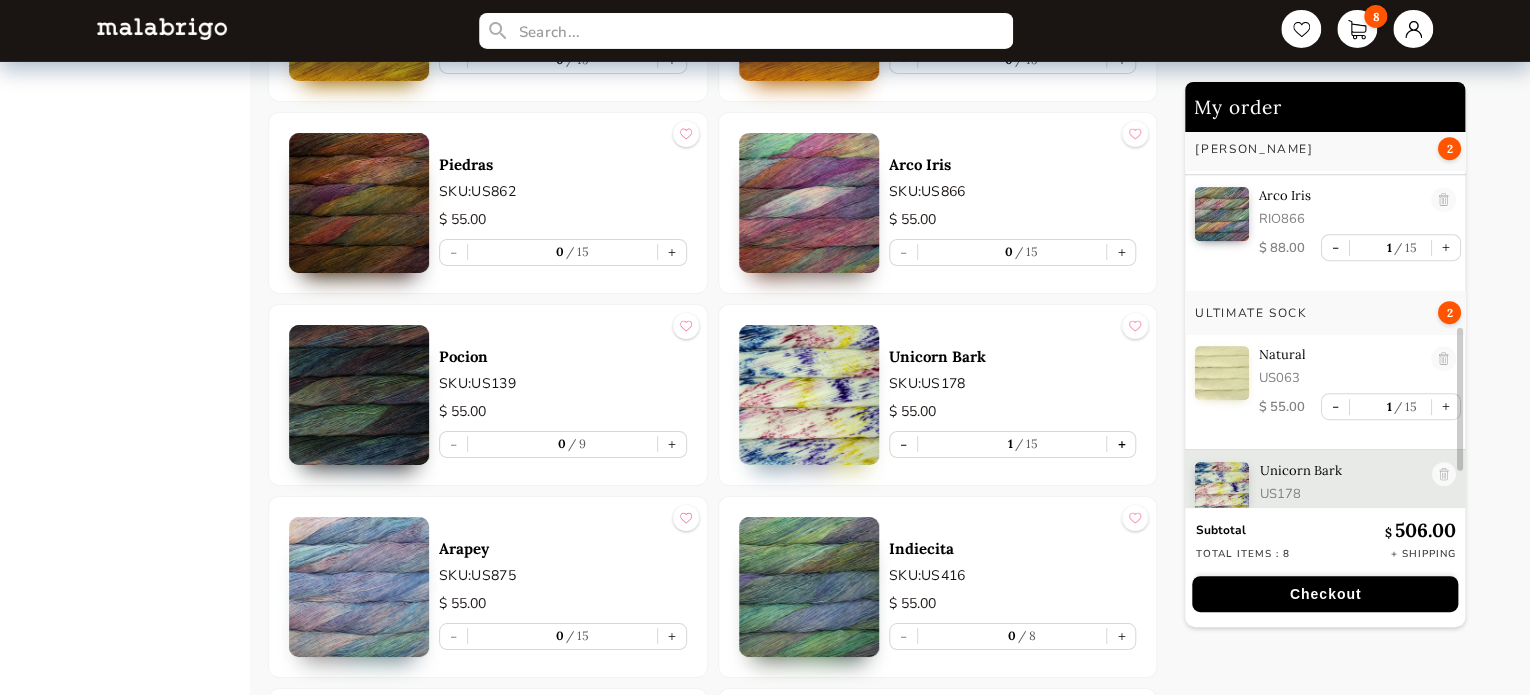 scroll, scrollTop: 545, scrollLeft: 0, axis: vertical 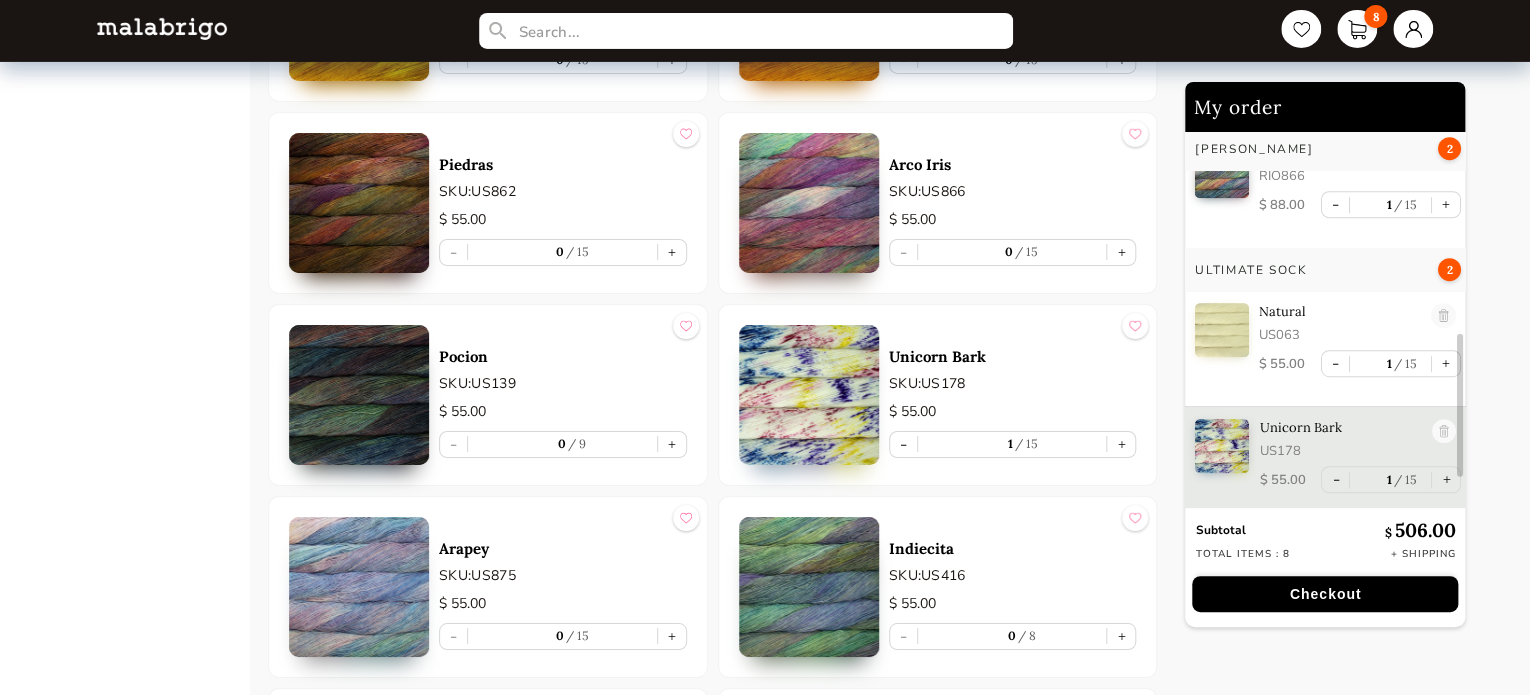 type 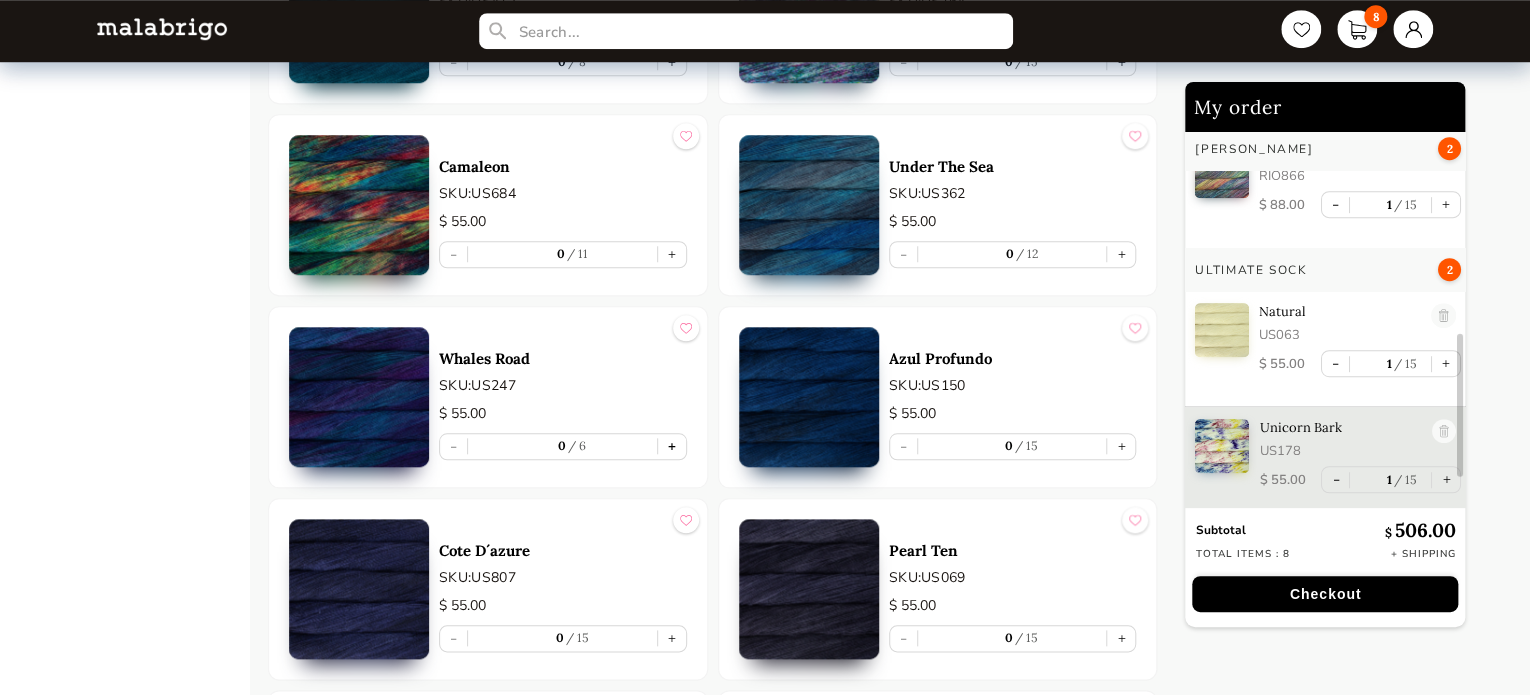 click on "+" at bounding box center (672, 446) 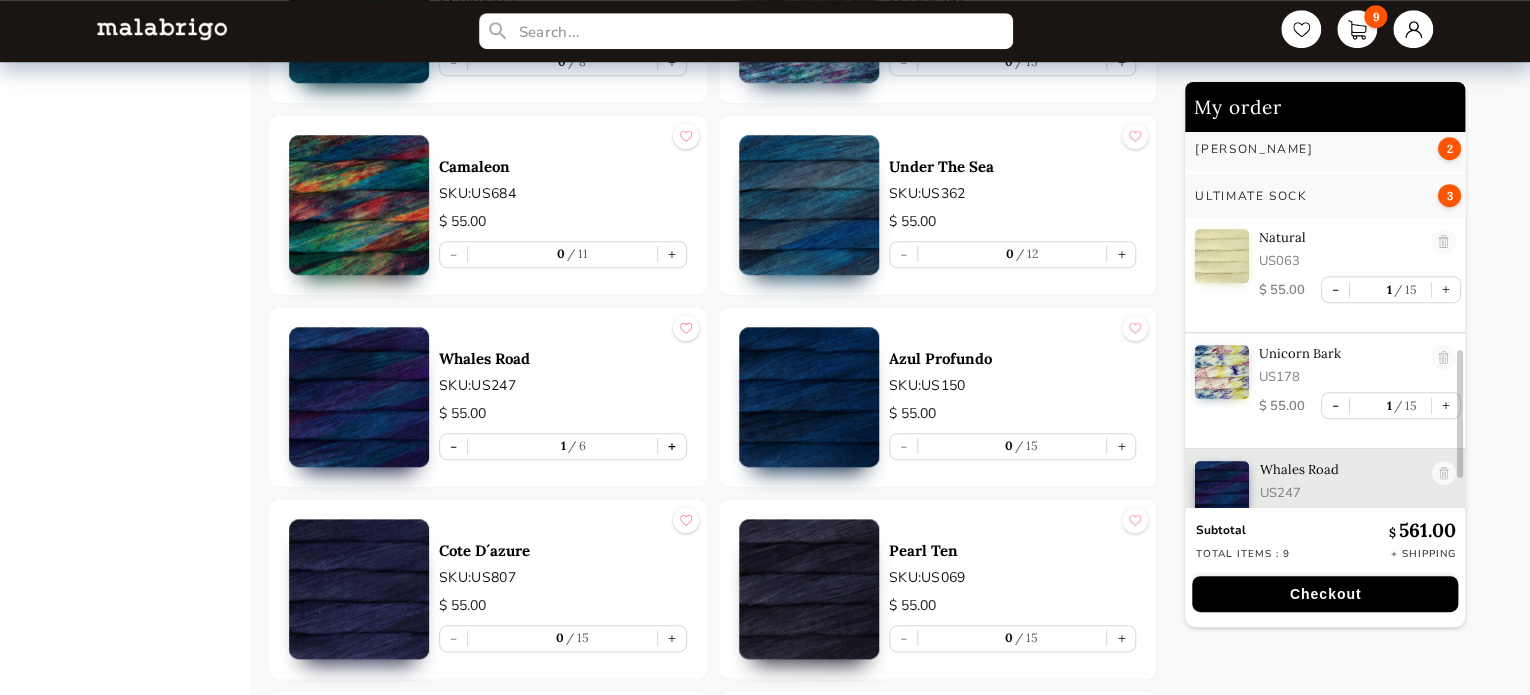 scroll, scrollTop: 660, scrollLeft: 0, axis: vertical 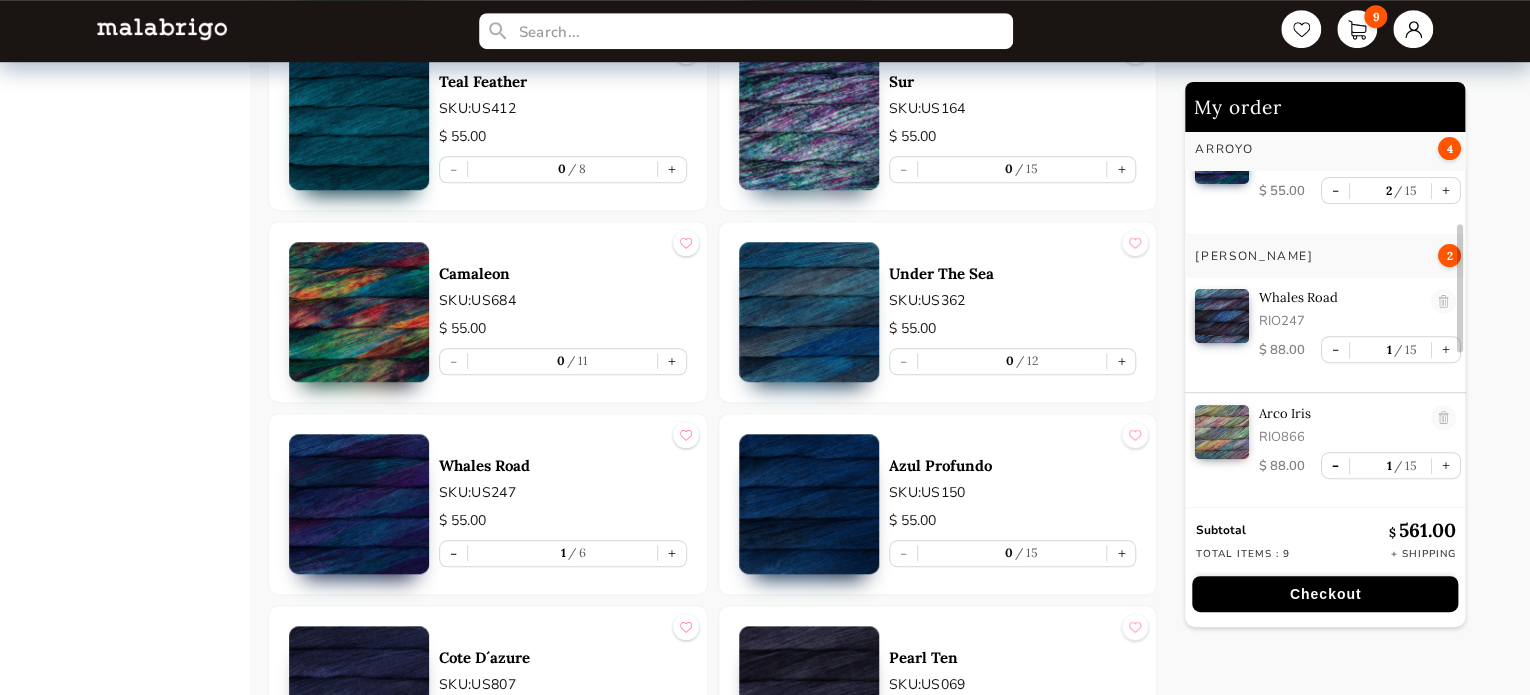 click on "-" at bounding box center (1335, 465) 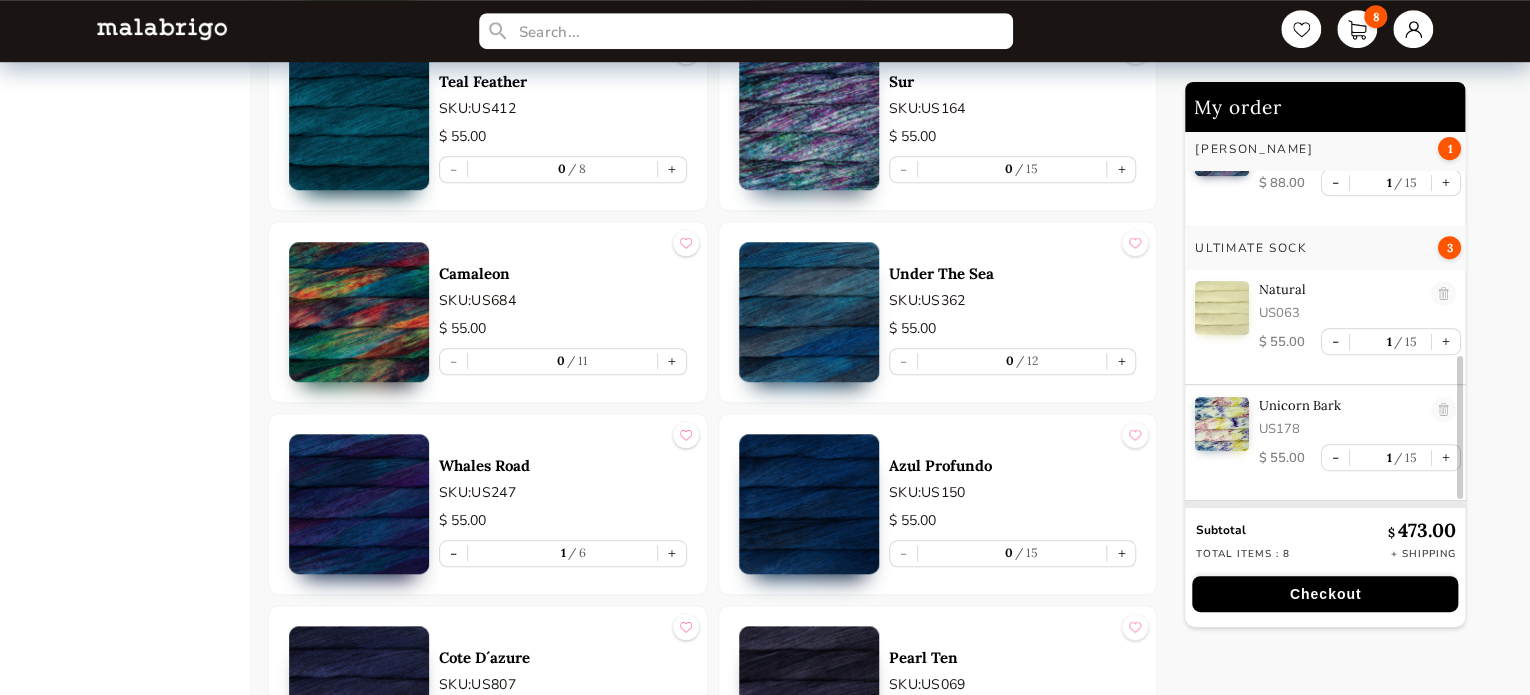 scroll, scrollTop: 604, scrollLeft: 0, axis: vertical 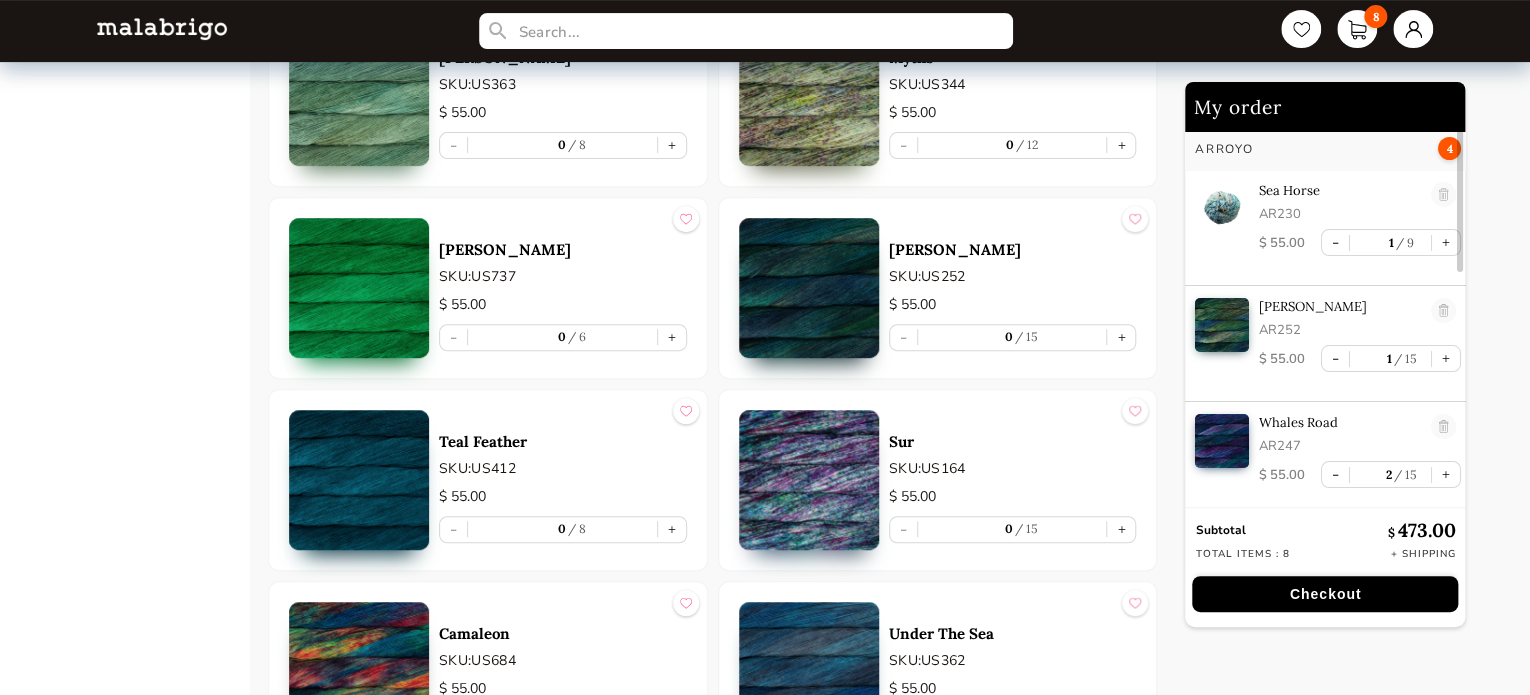 click on "My order Arroyo 4 Sea Horse AR230 $   55.00 - 1 9 + Wabi Sabi AR252 $   55.00 - 1 15 + Whales Road AR247 $   55.00 - 2 15 + Rios 1 Whales Road RIO247 $   88.00 - 1 15 + Ultimate Sock 3 Natural US063 $   55.00 - 1 15 + Unicorn Bark US178 $   55.00 - 1 15 + Whales Road US247 $   55.00 - 1 6 + Subtotal $   473.00 Total items : 8 + Shipping Checkout" at bounding box center [1352, -1250] 